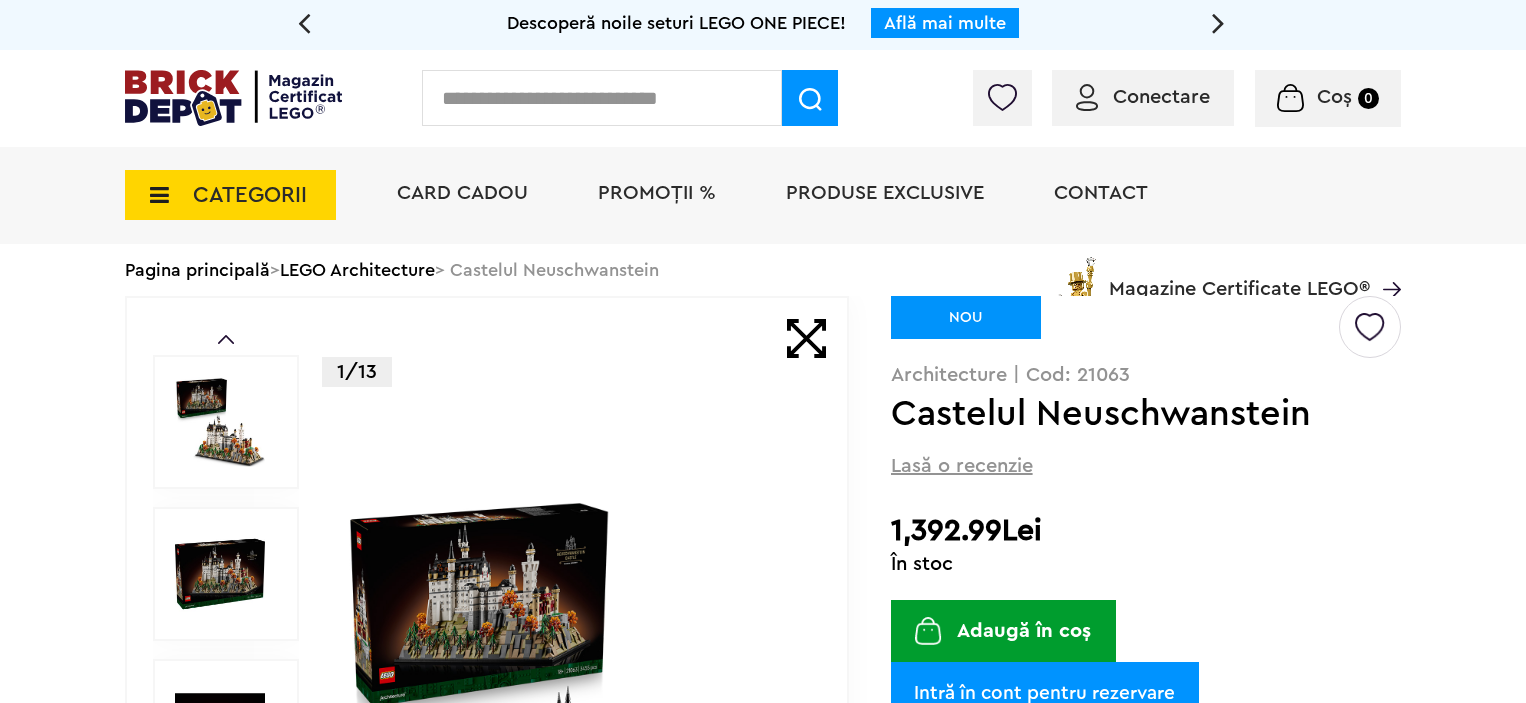 scroll, scrollTop: 0, scrollLeft: 0, axis: both 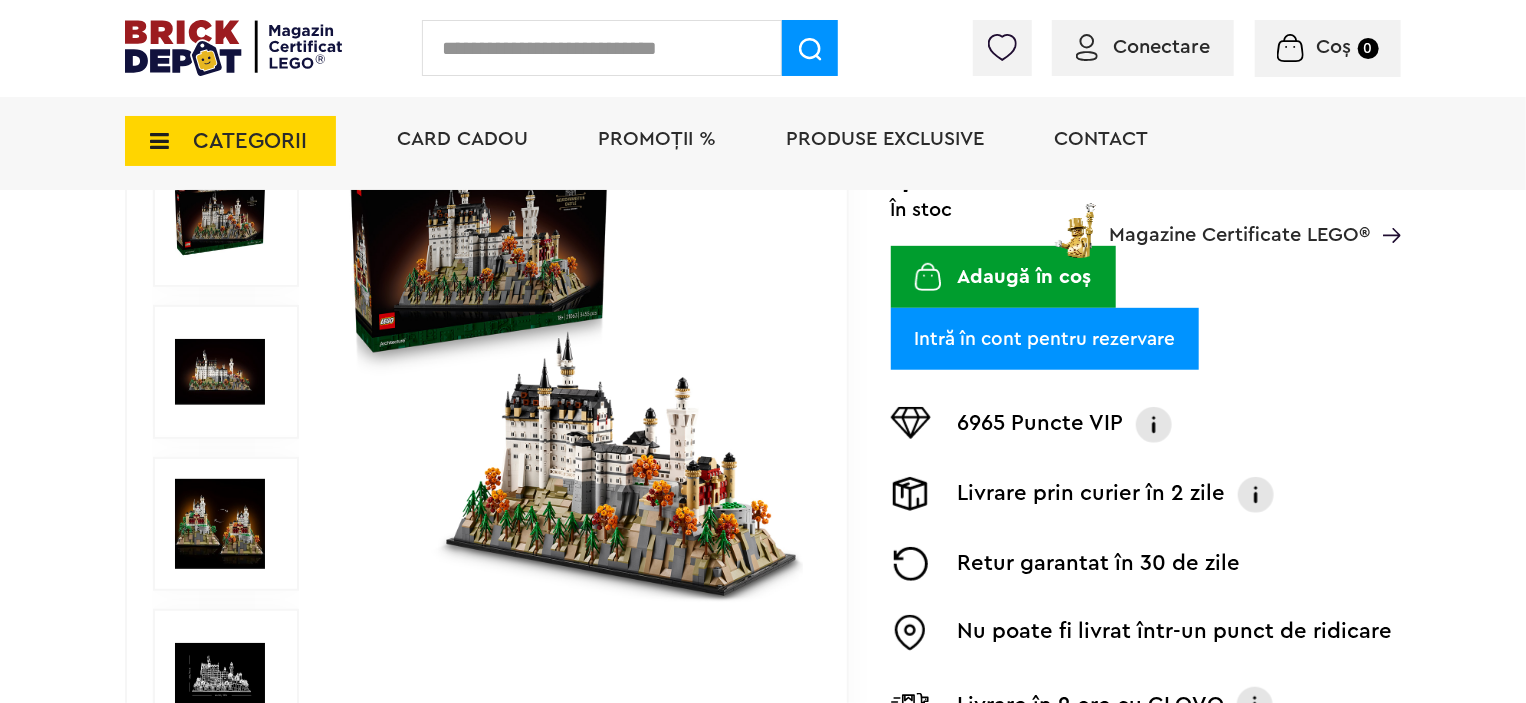 click at bounding box center (573, 372) 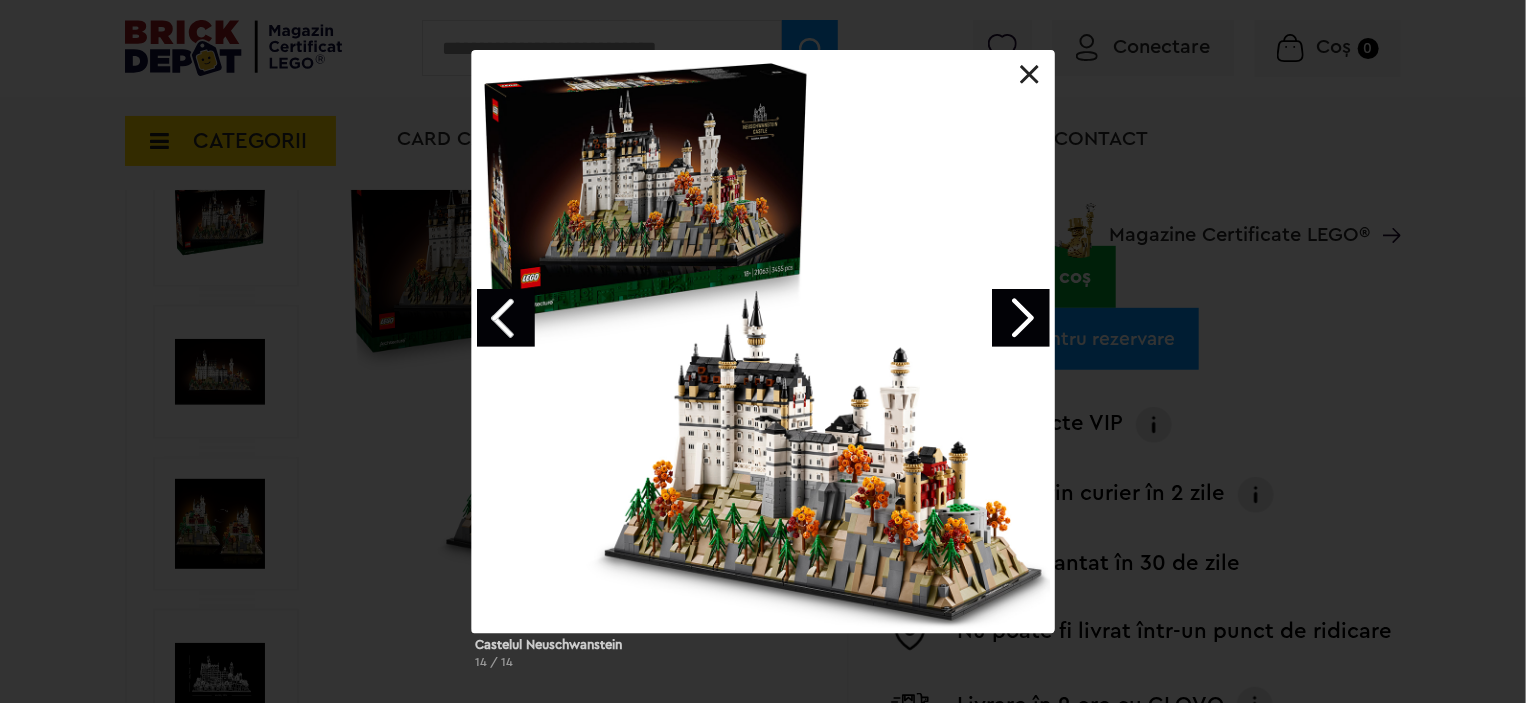 click at bounding box center [763, 341] 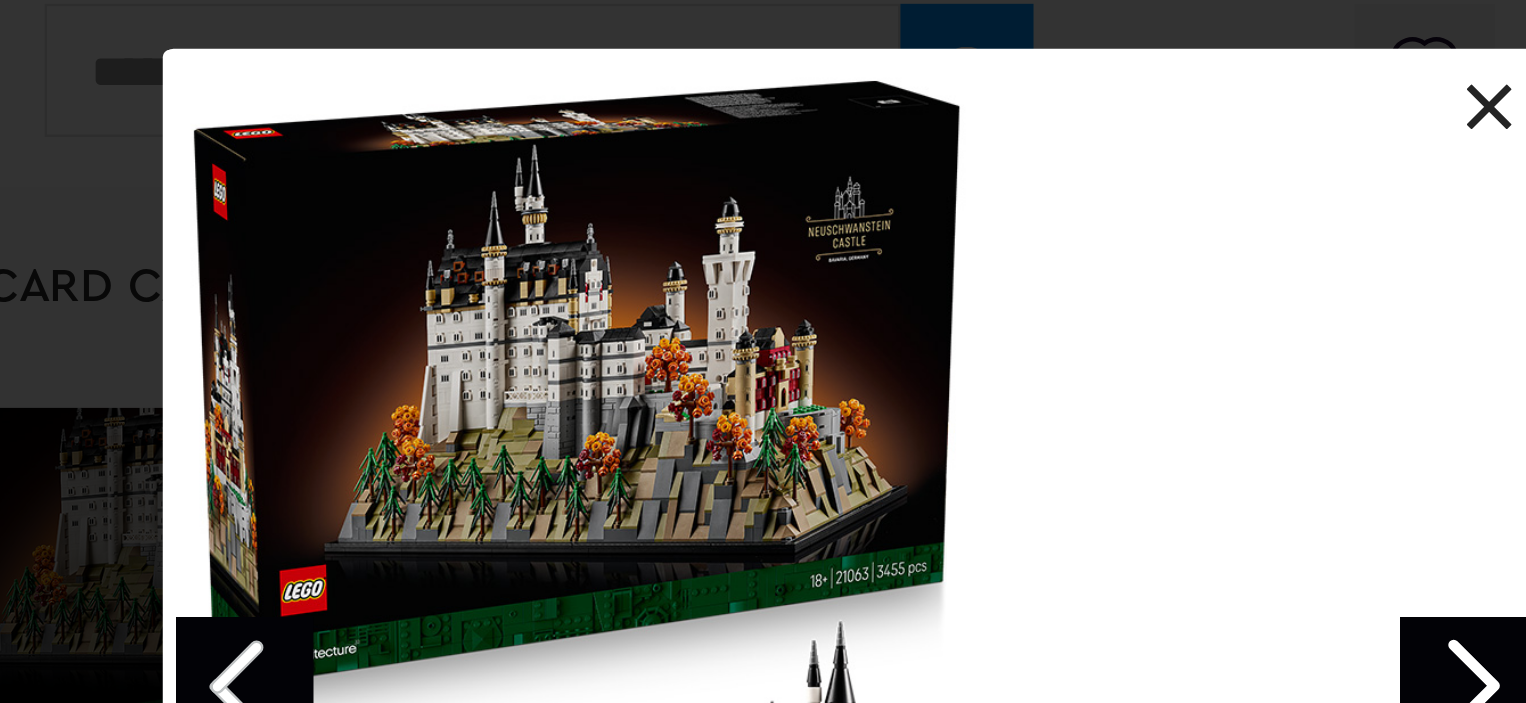 scroll, scrollTop: 411, scrollLeft: 0, axis: vertical 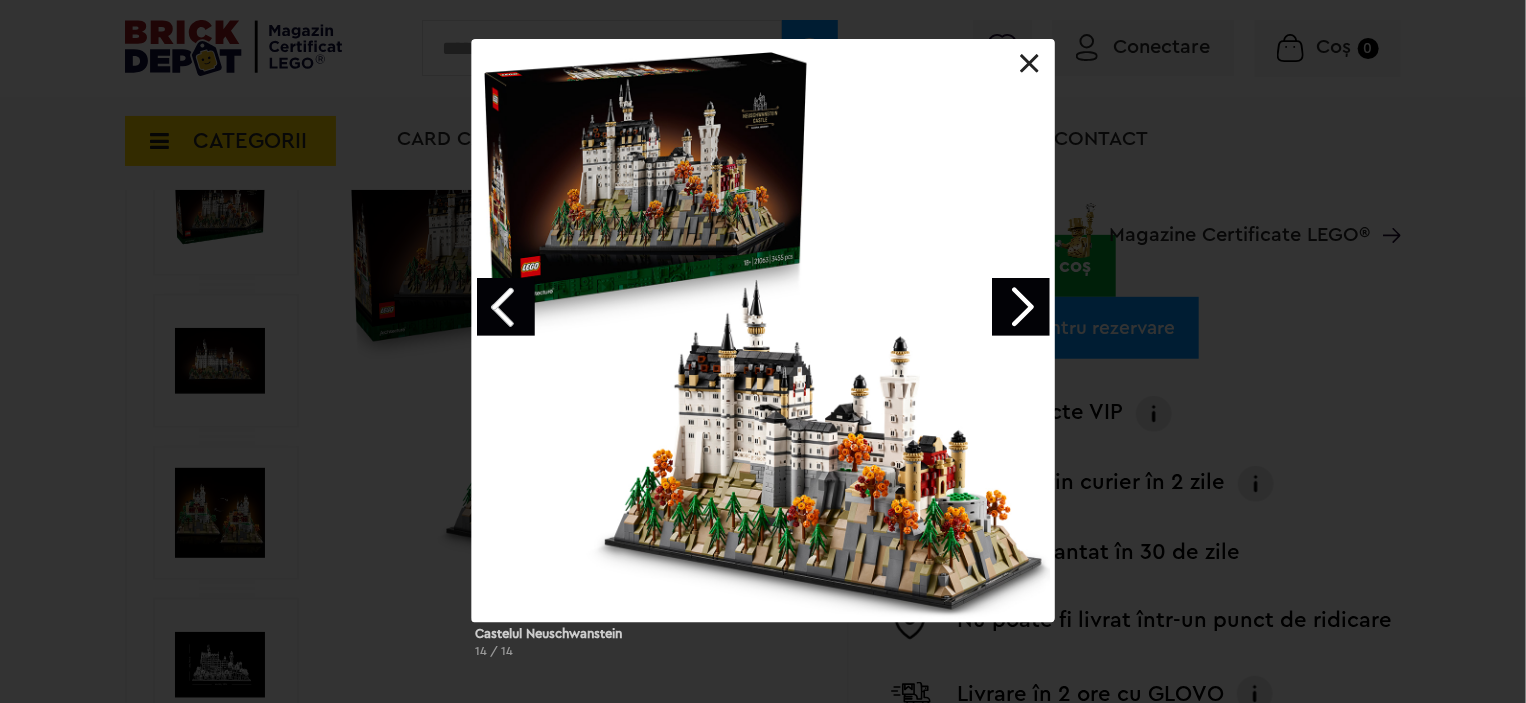 click at bounding box center [1030, 64] 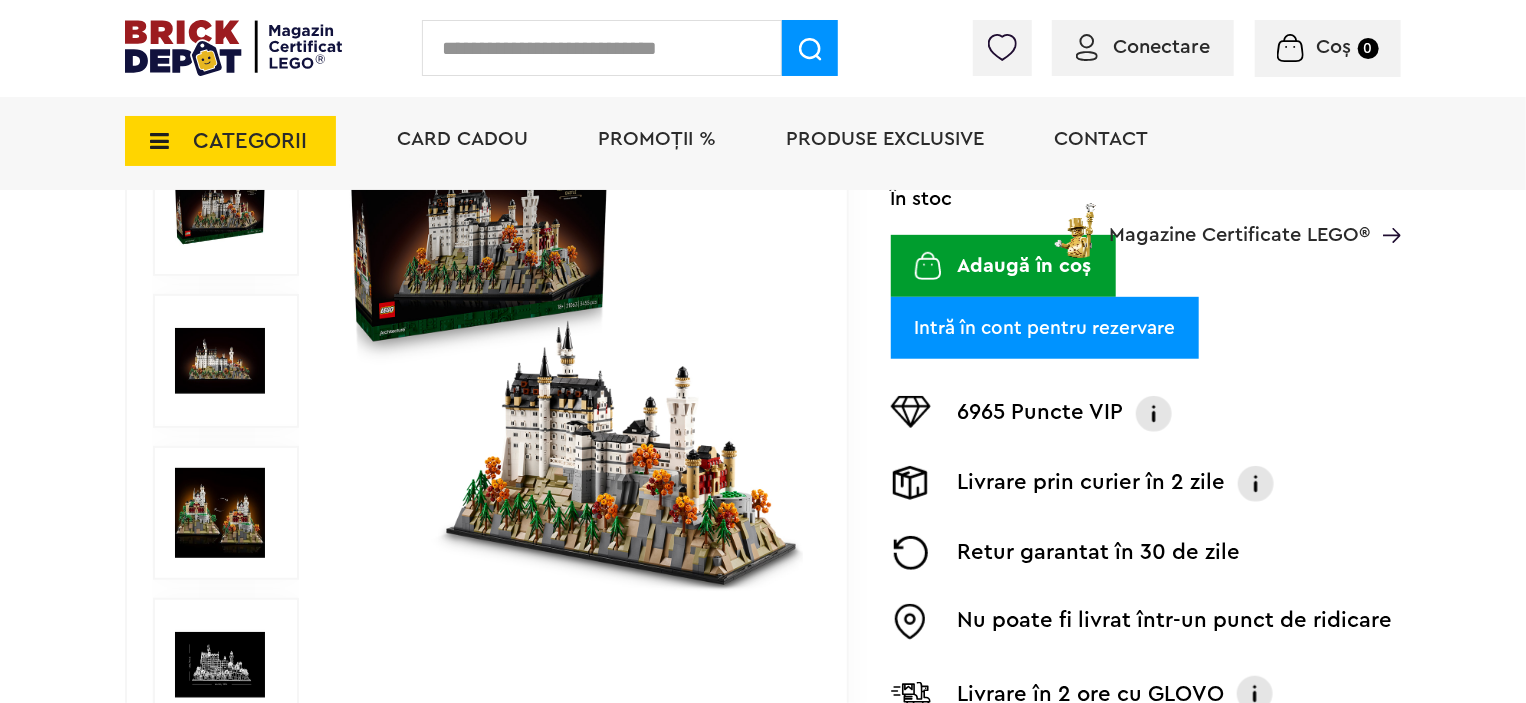 click at bounding box center [220, 513] 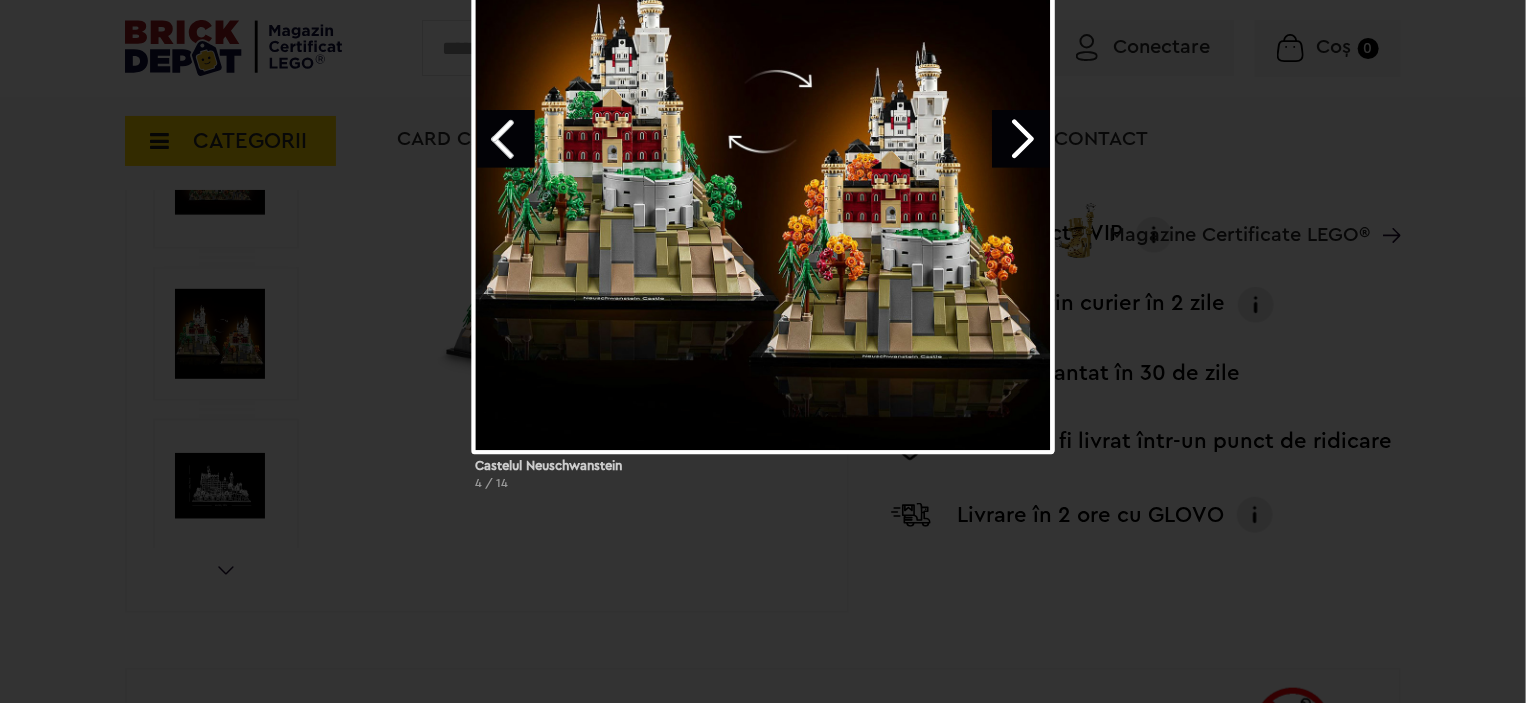 scroll, scrollTop: 611, scrollLeft: 0, axis: vertical 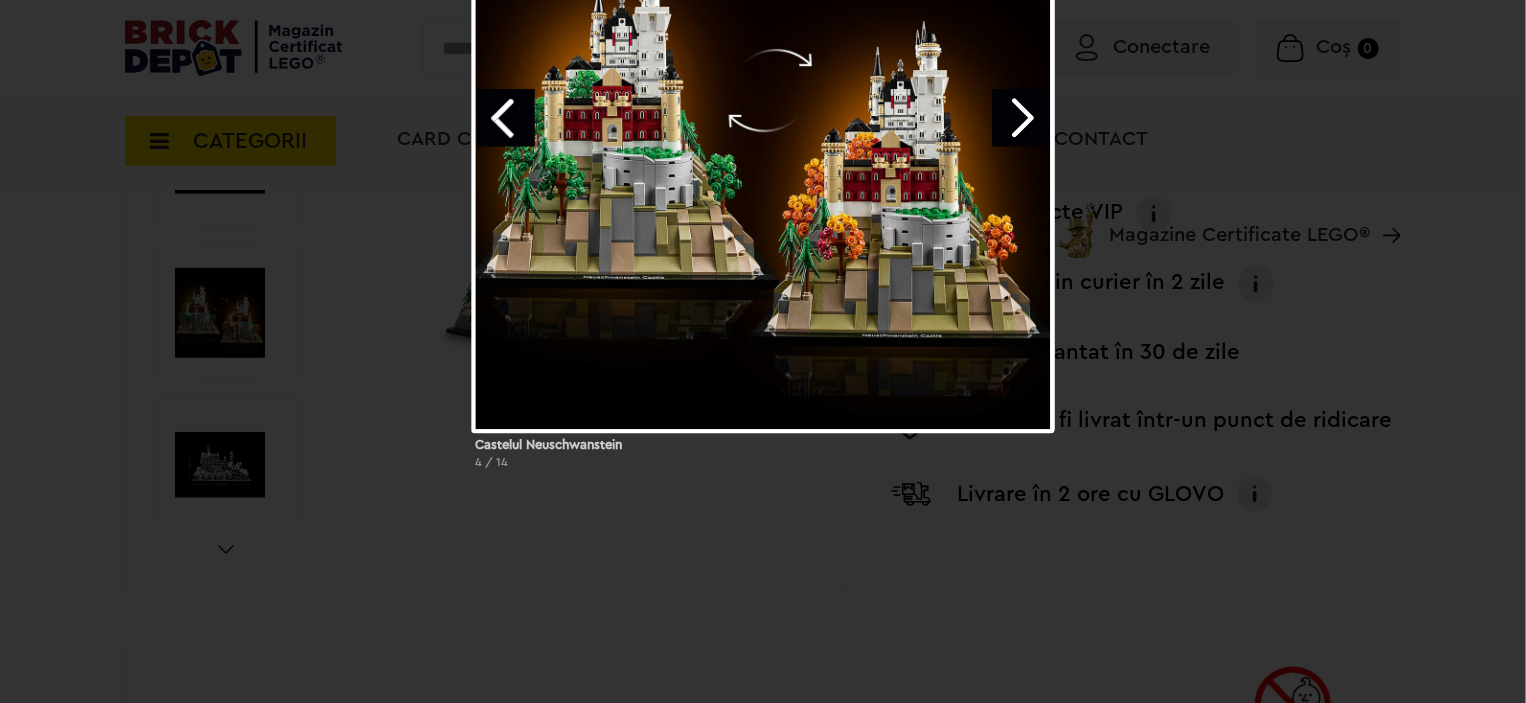 click on "Castelul Neuschwanstein 4 / 14" at bounding box center [763, 167] 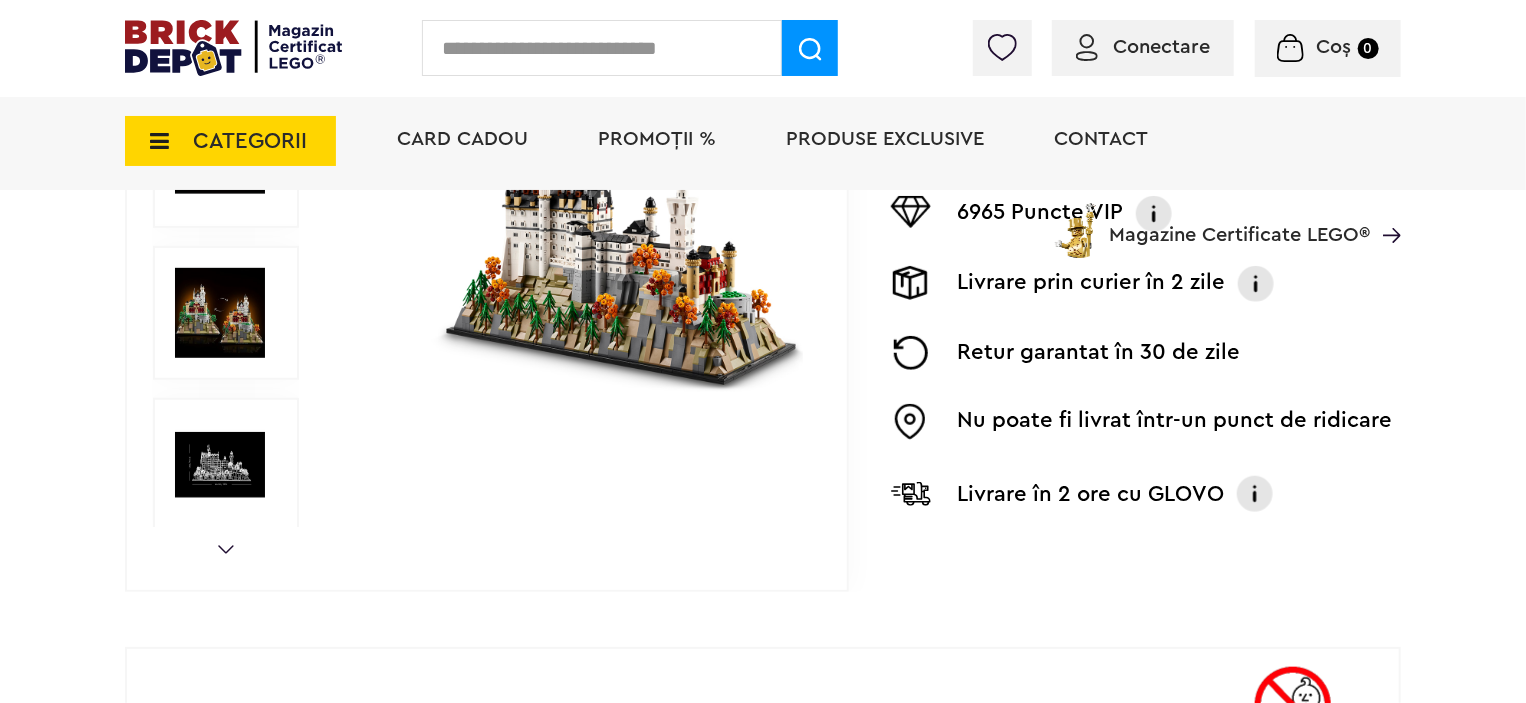 click at bounding box center (220, 465) 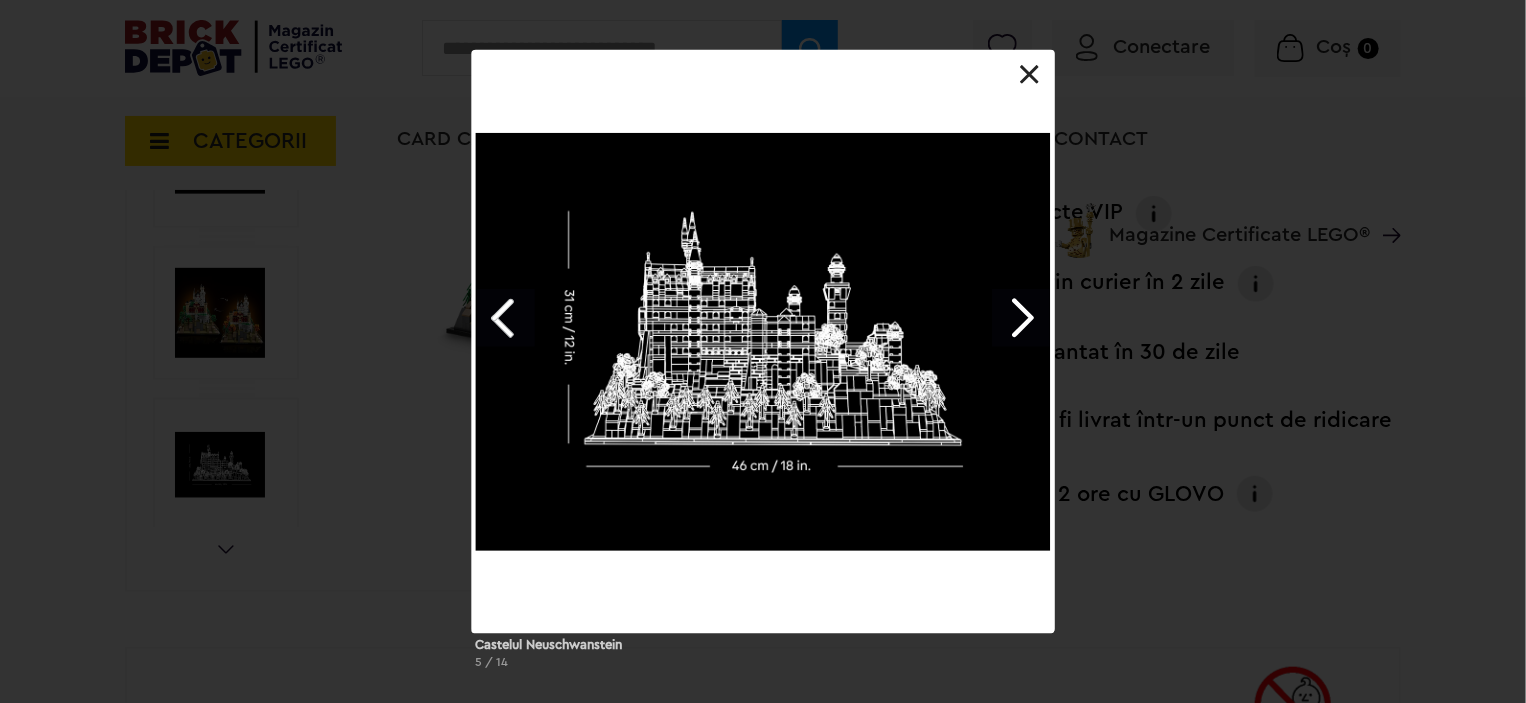 click on "Castelul Neuschwanstein 5 / 14" at bounding box center (763, 367) 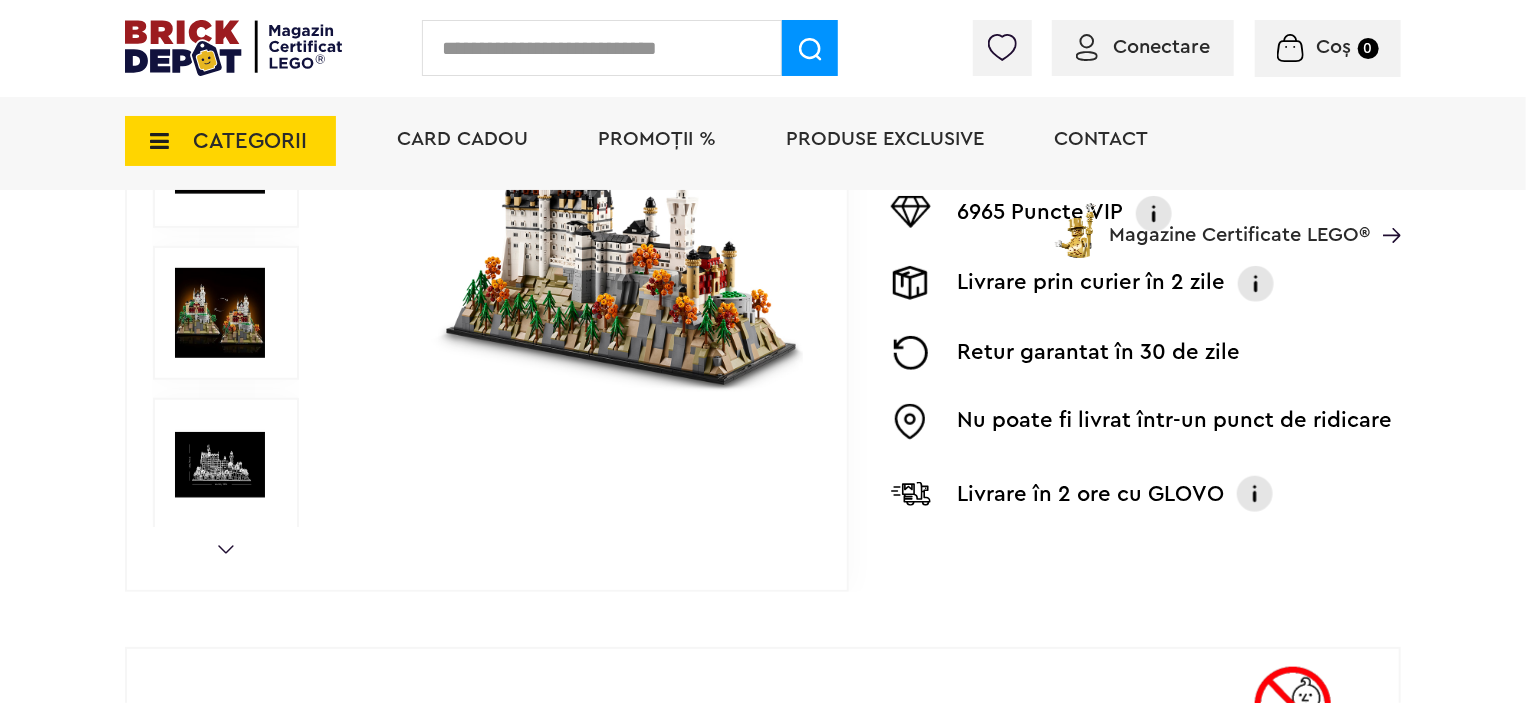 click on "Conectare
Coș   0" at bounding box center [763, 48] 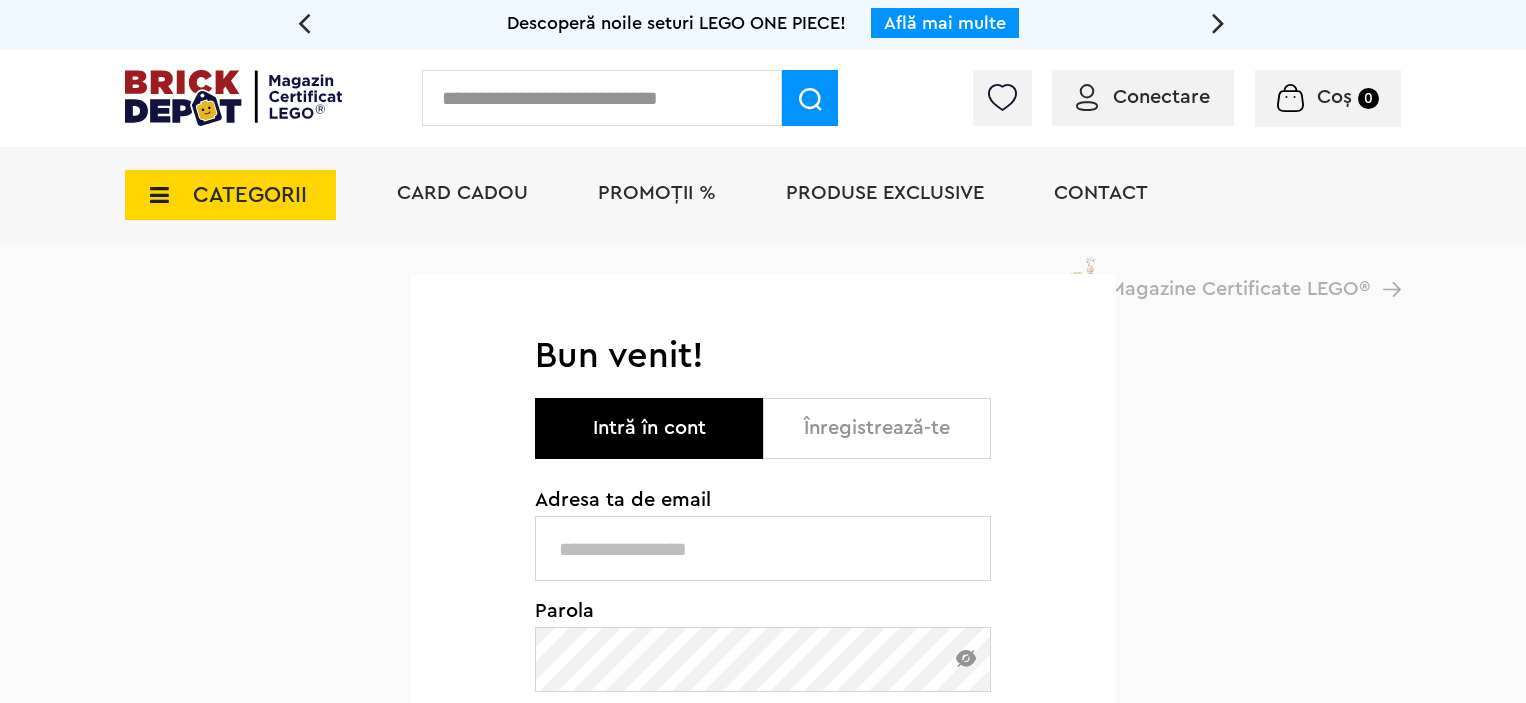 scroll, scrollTop: 0, scrollLeft: 0, axis: both 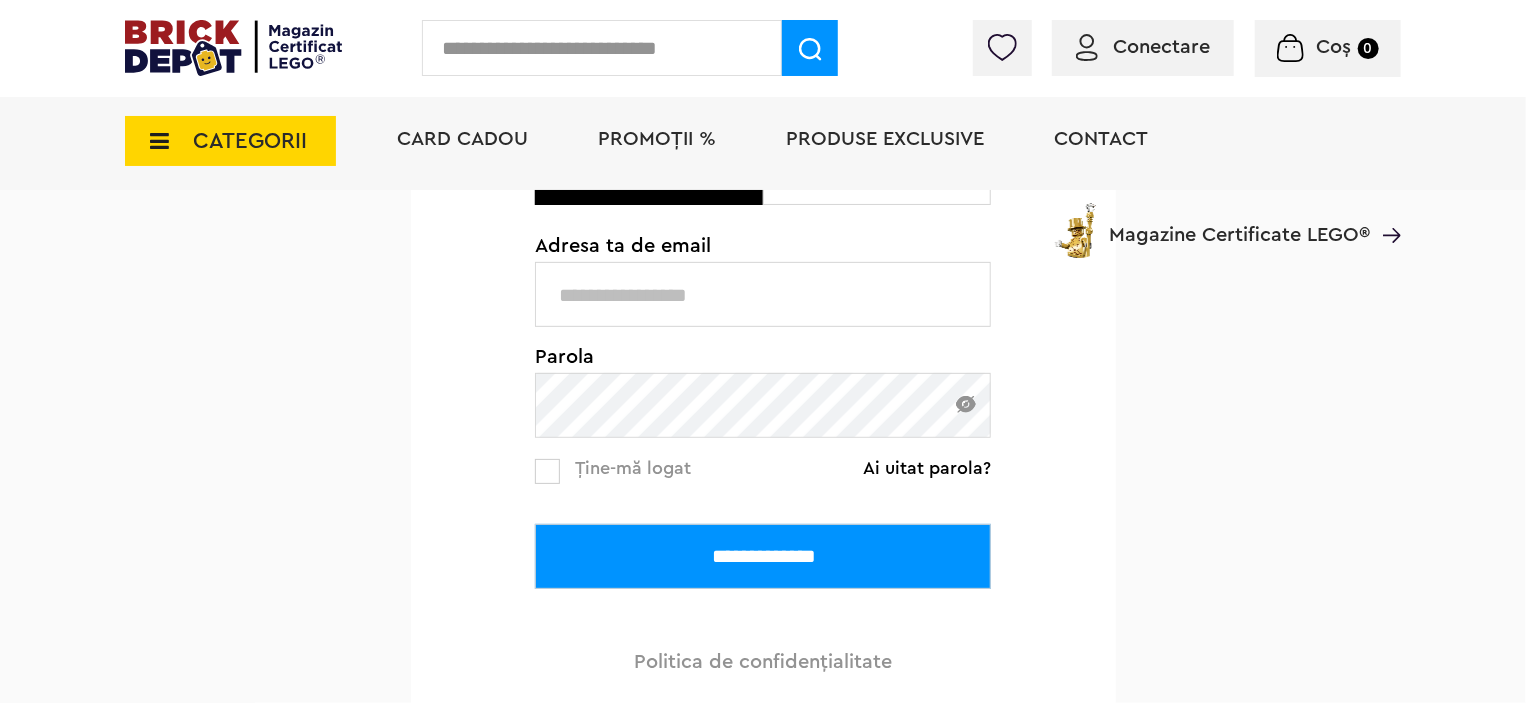 type on "**********" 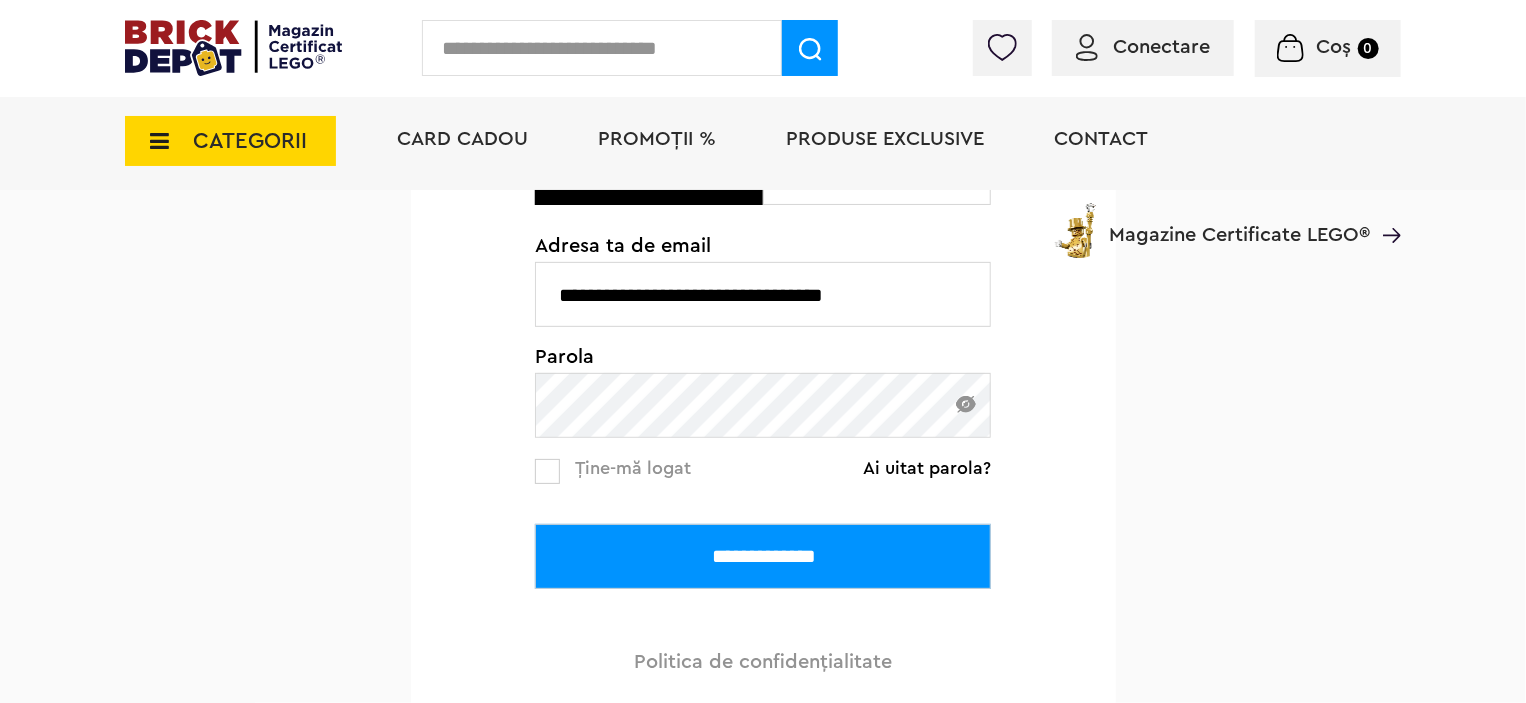 click on "Ține-mă logat" at bounding box center (633, 468) 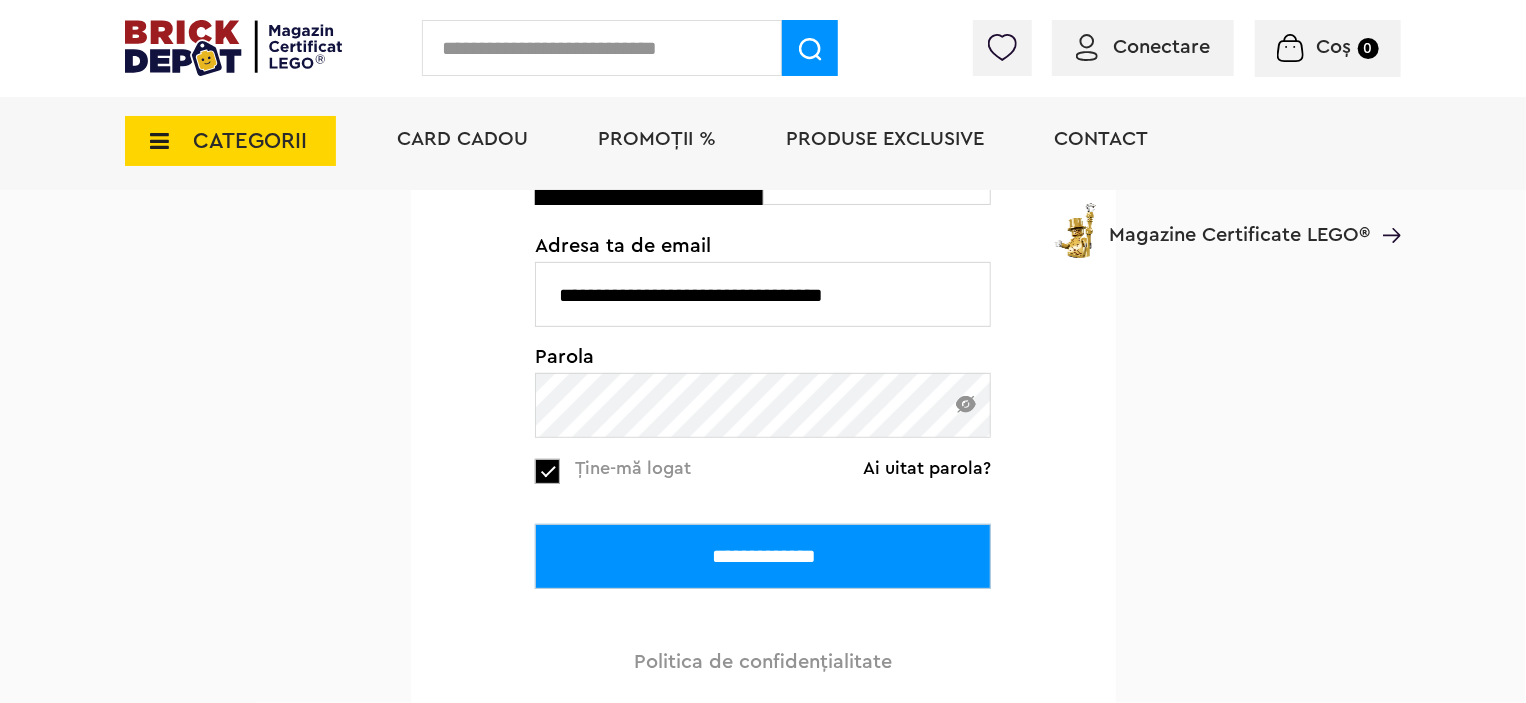 click on "**********" at bounding box center [763, 556] 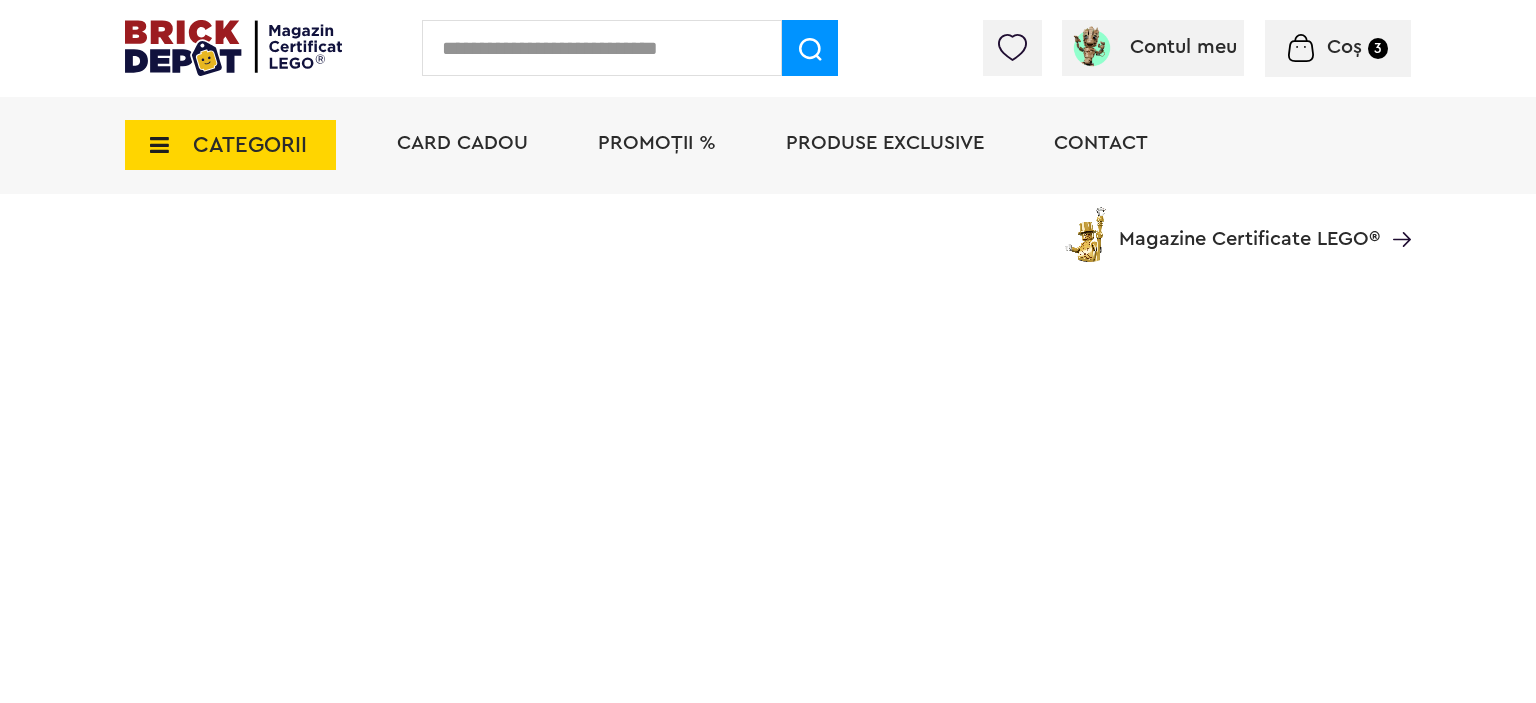 scroll, scrollTop: 0, scrollLeft: 0, axis: both 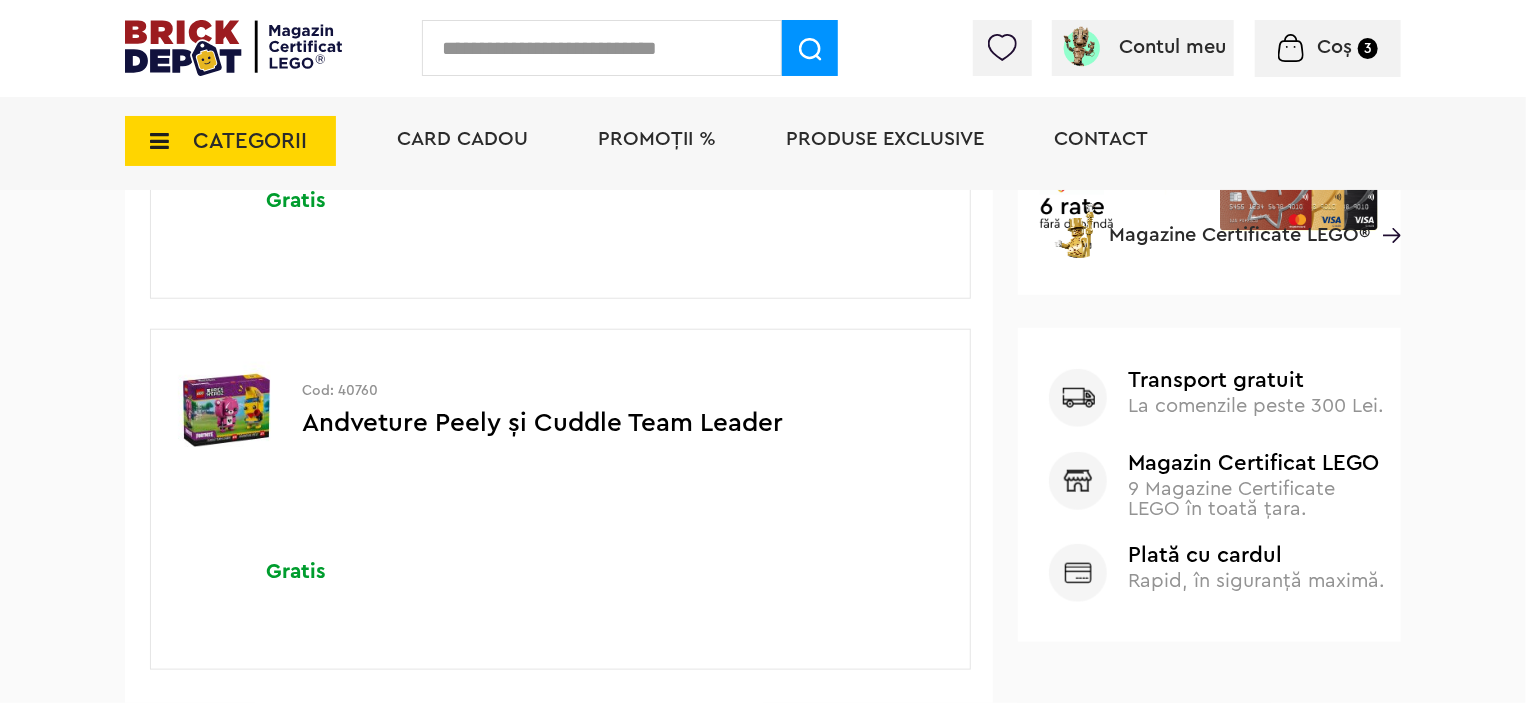 click at bounding box center [226, 411] 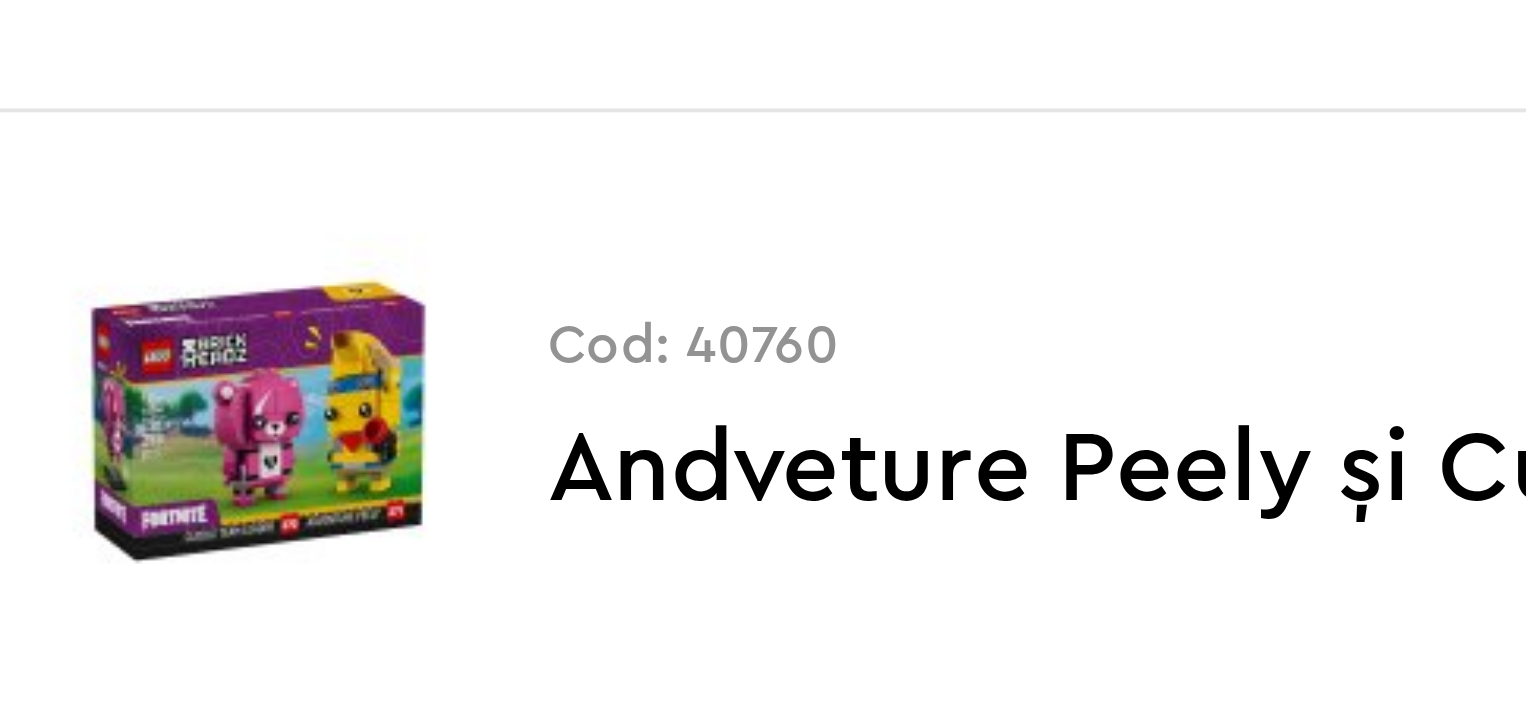 scroll, scrollTop: 799, scrollLeft: 0, axis: vertical 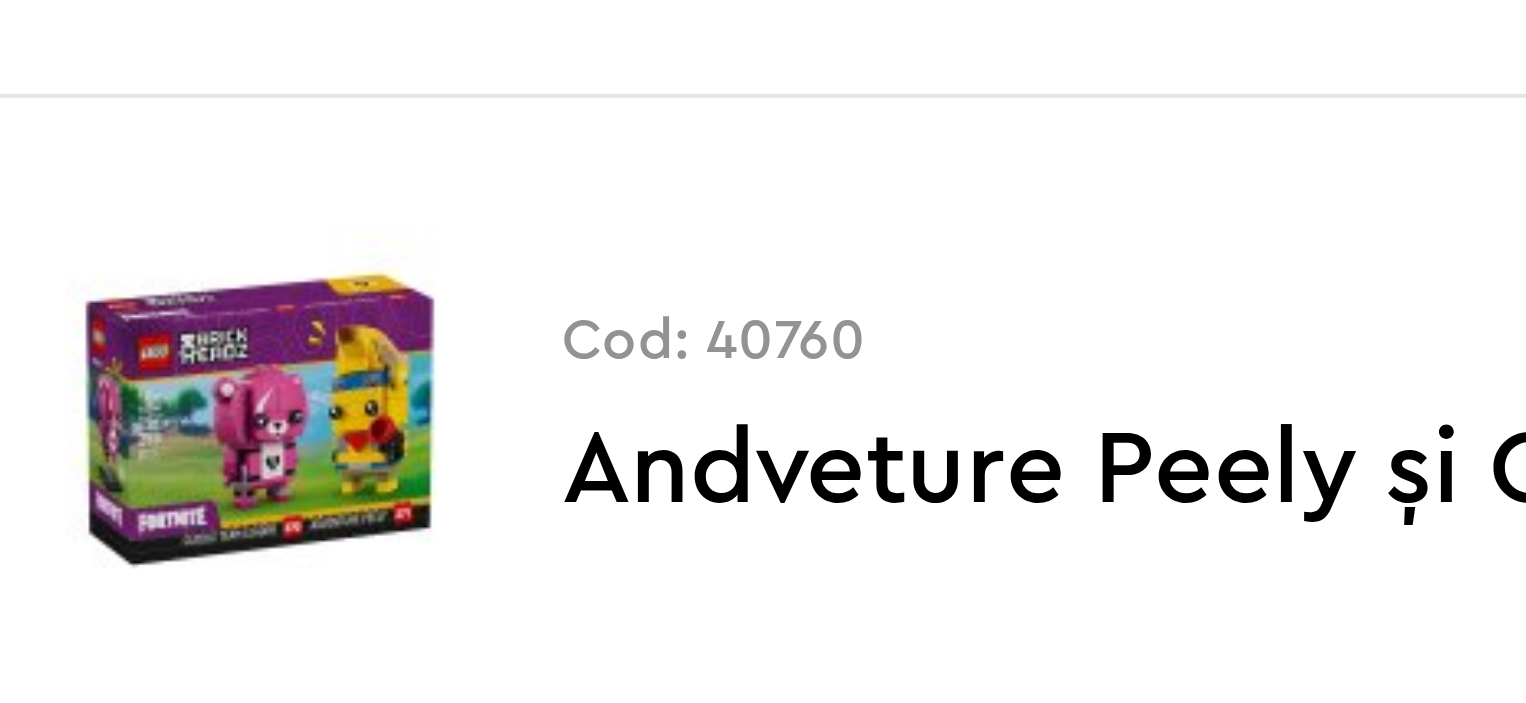 click at bounding box center (226, 411) 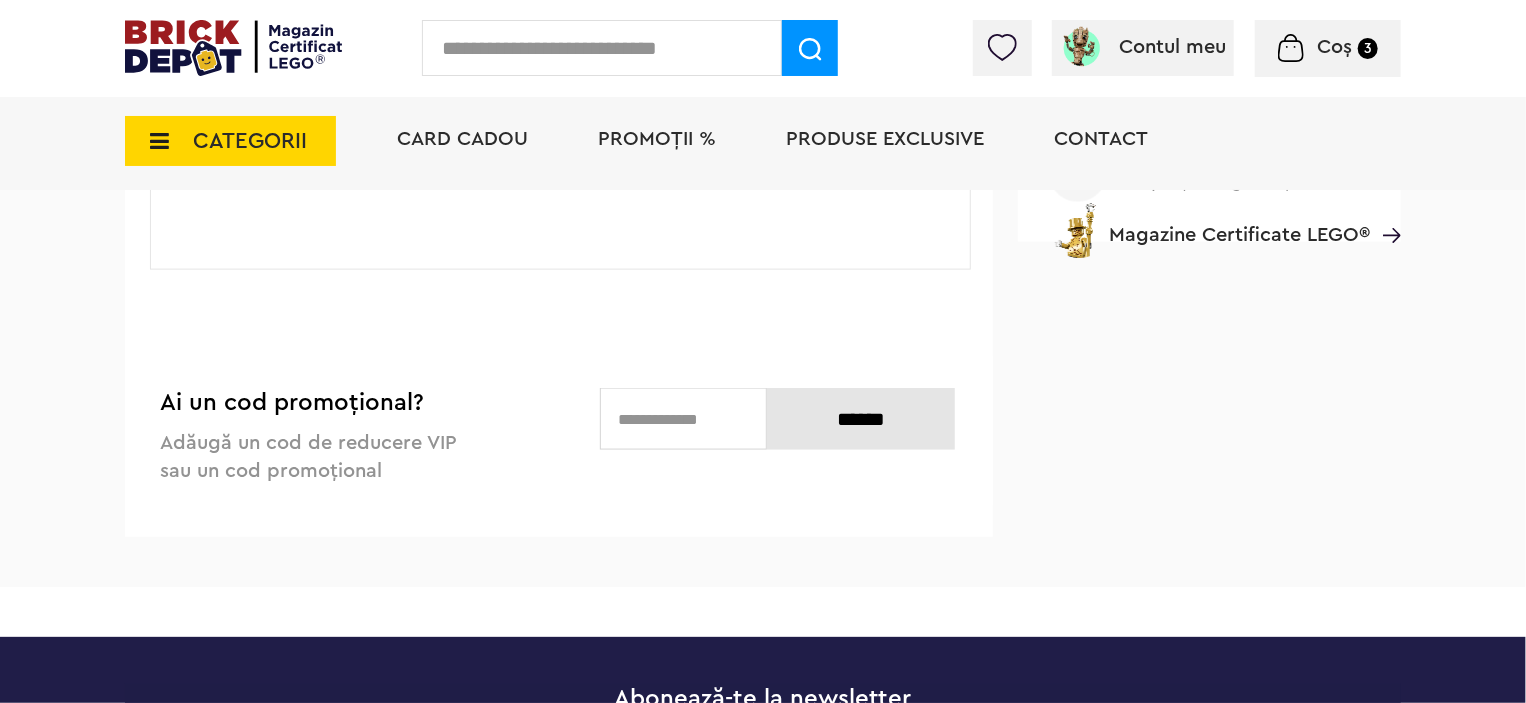 scroll, scrollTop: 900, scrollLeft: 0, axis: vertical 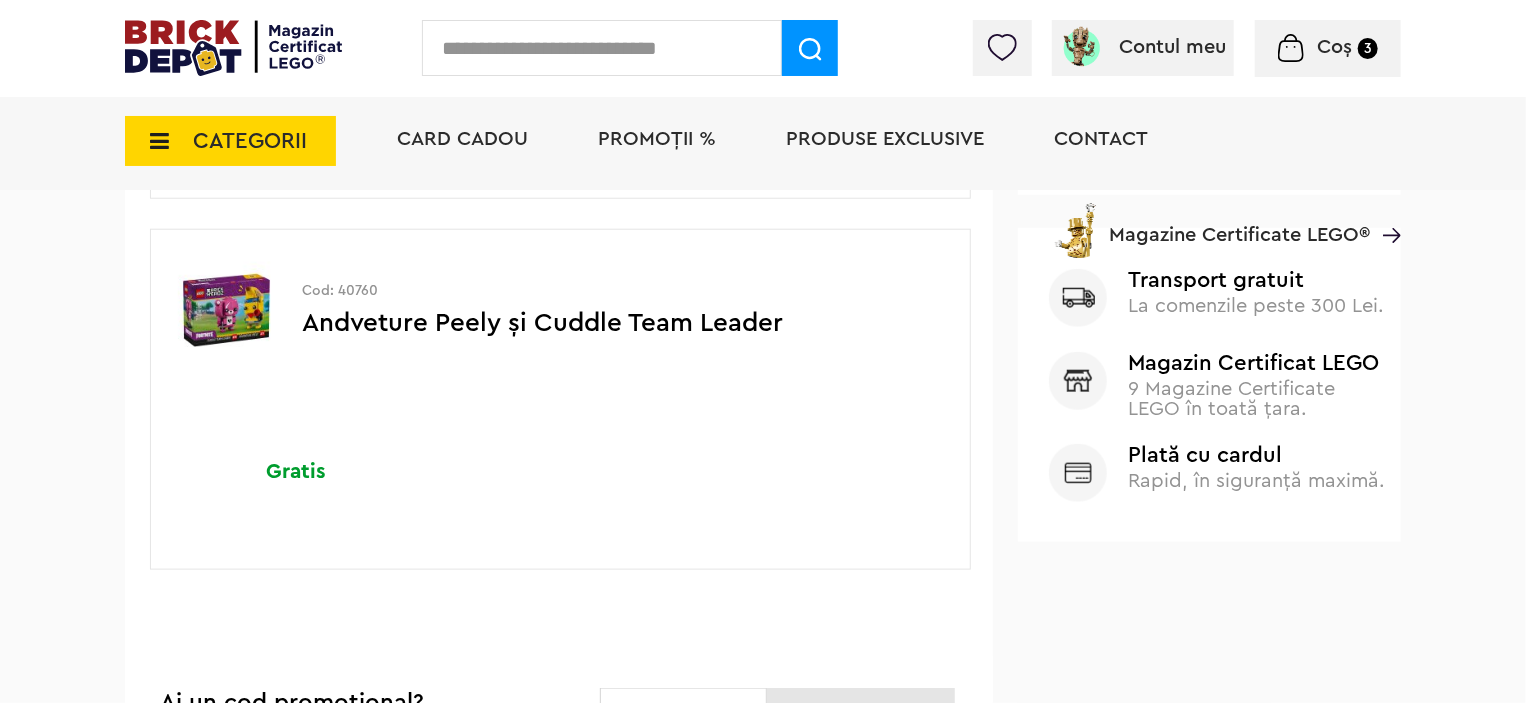 click on "9 Magazine Certificate LEGO în toată țara." at bounding box center (1231, 399) 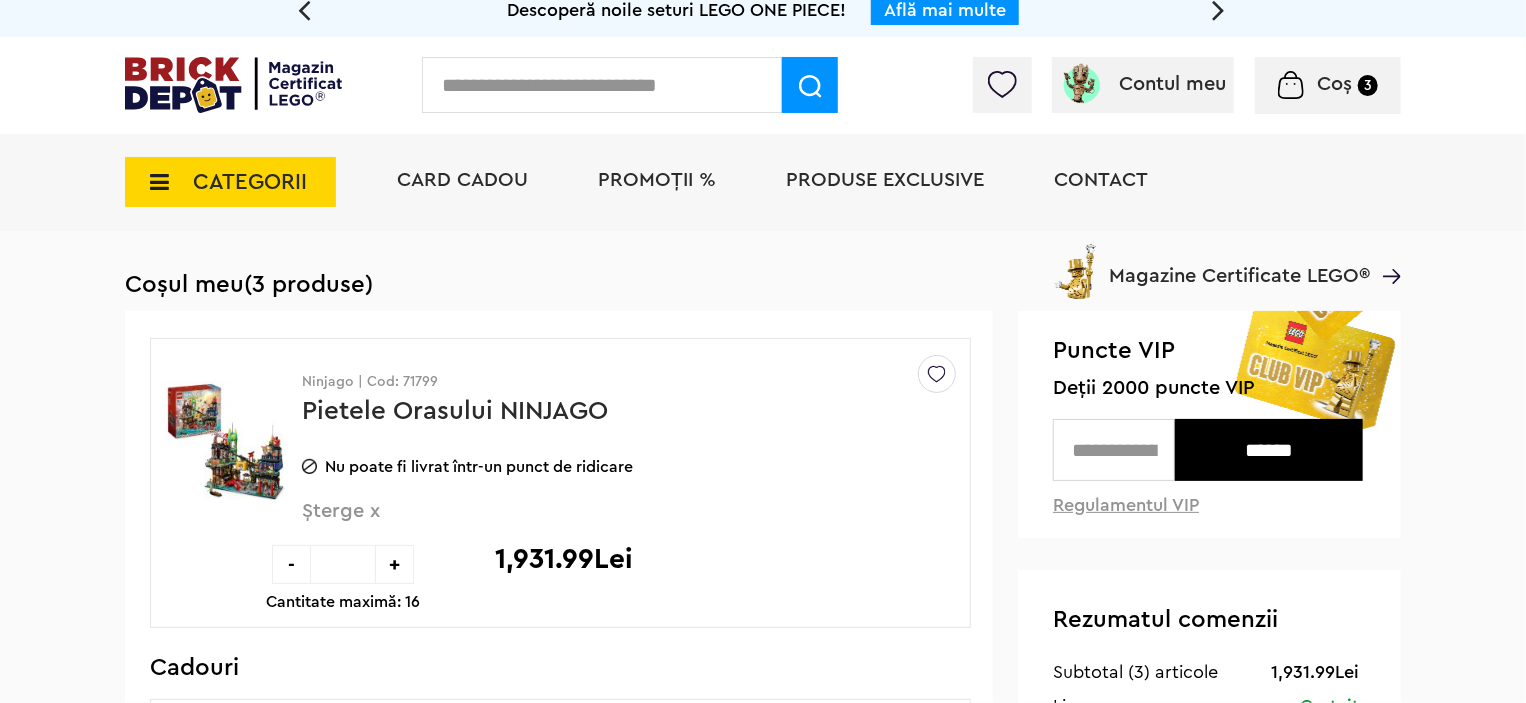 scroll, scrollTop: 0, scrollLeft: 0, axis: both 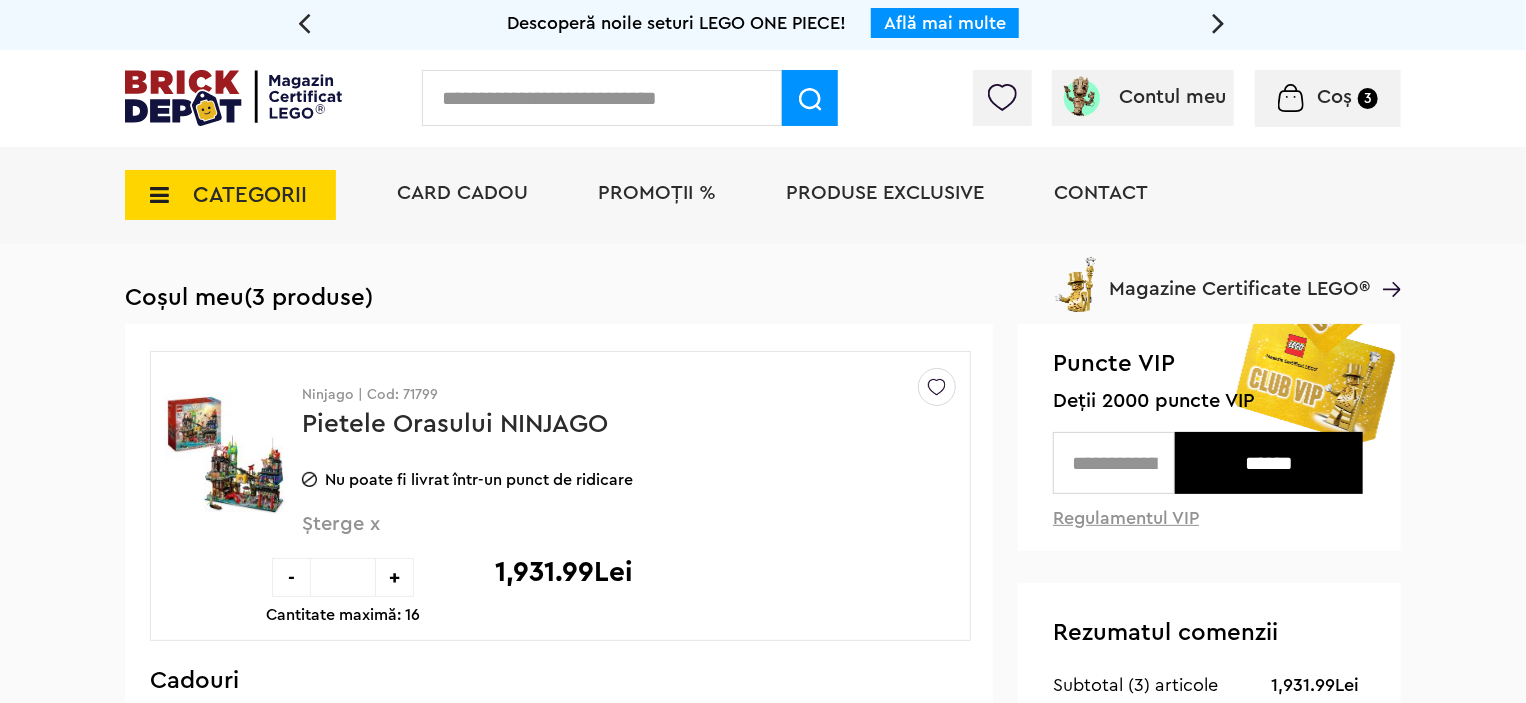 click at bounding box center (233, 98) 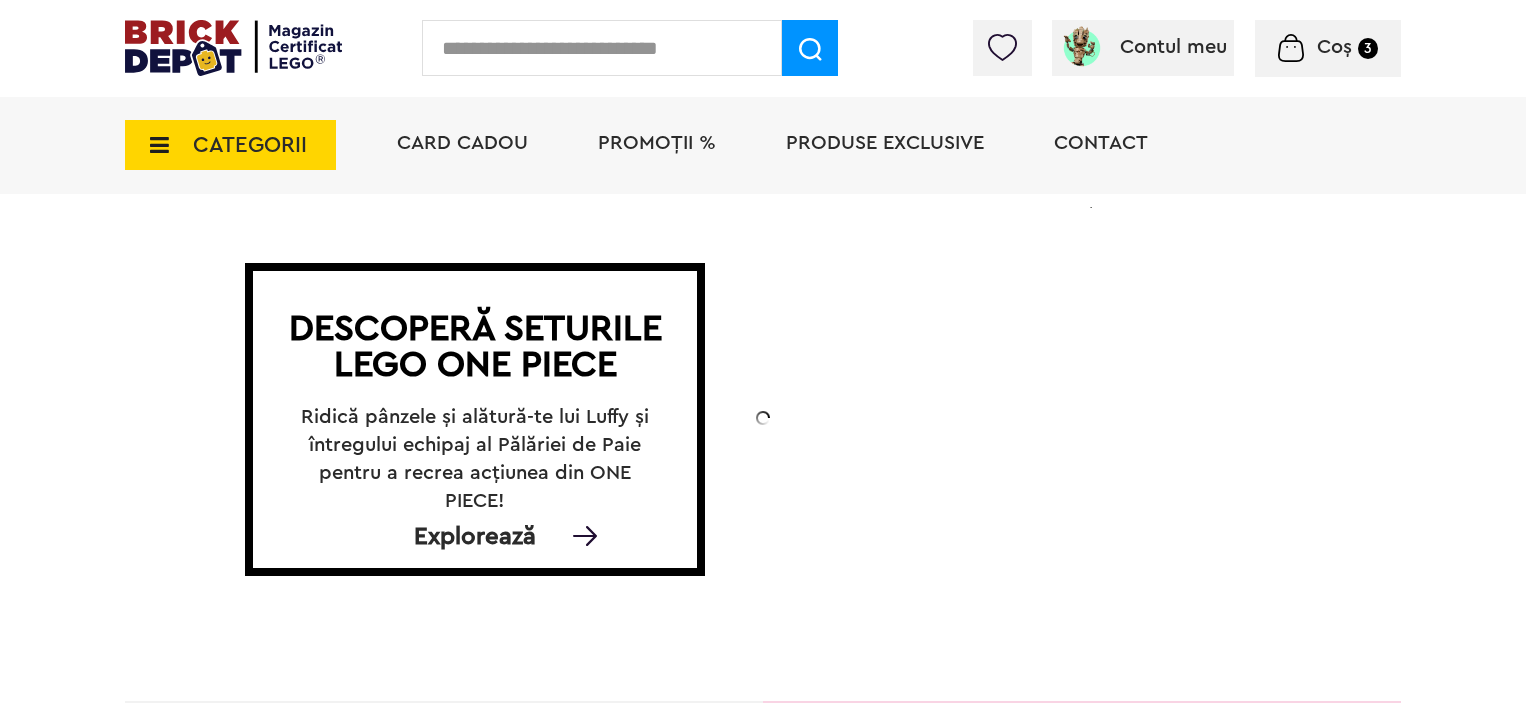 scroll, scrollTop: 0, scrollLeft: 0, axis: both 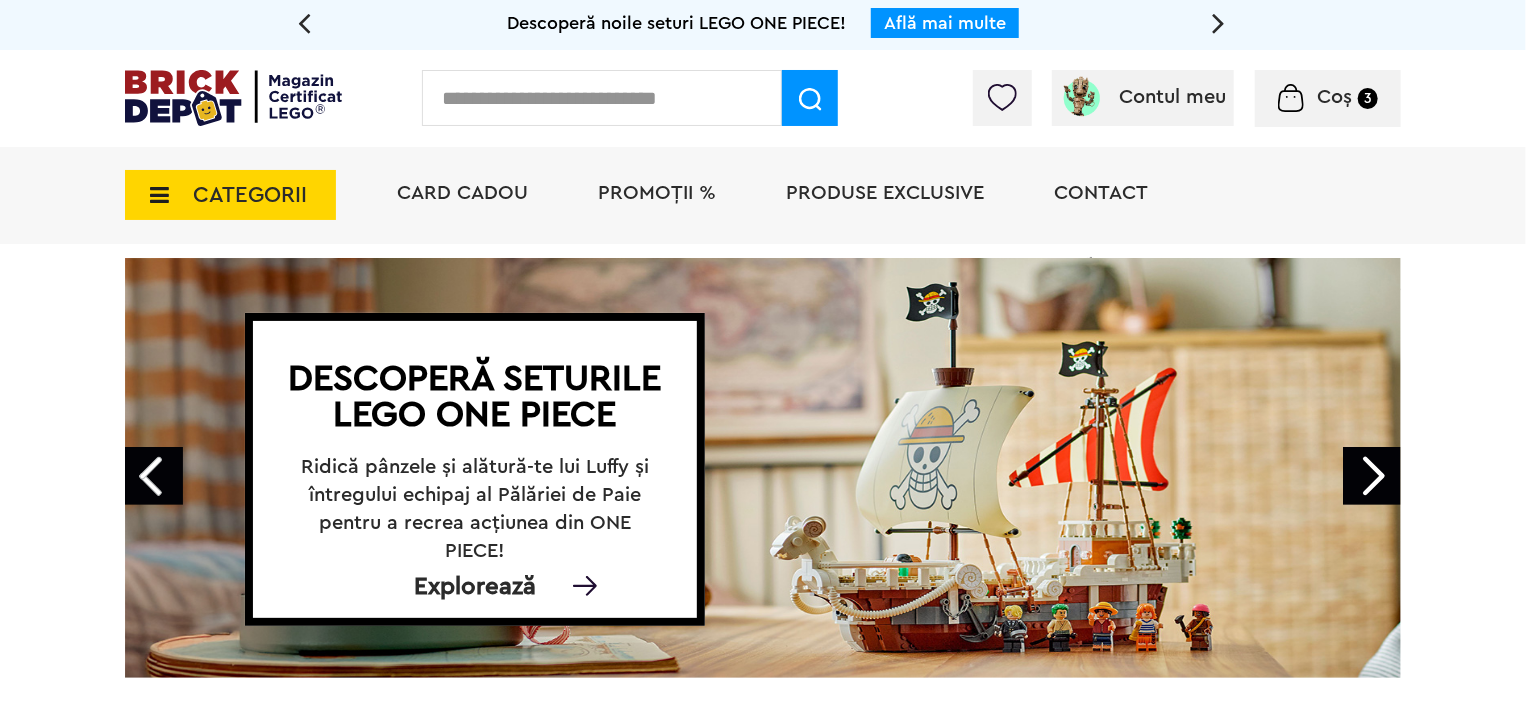 click on "Next" at bounding box center (1372, 476) 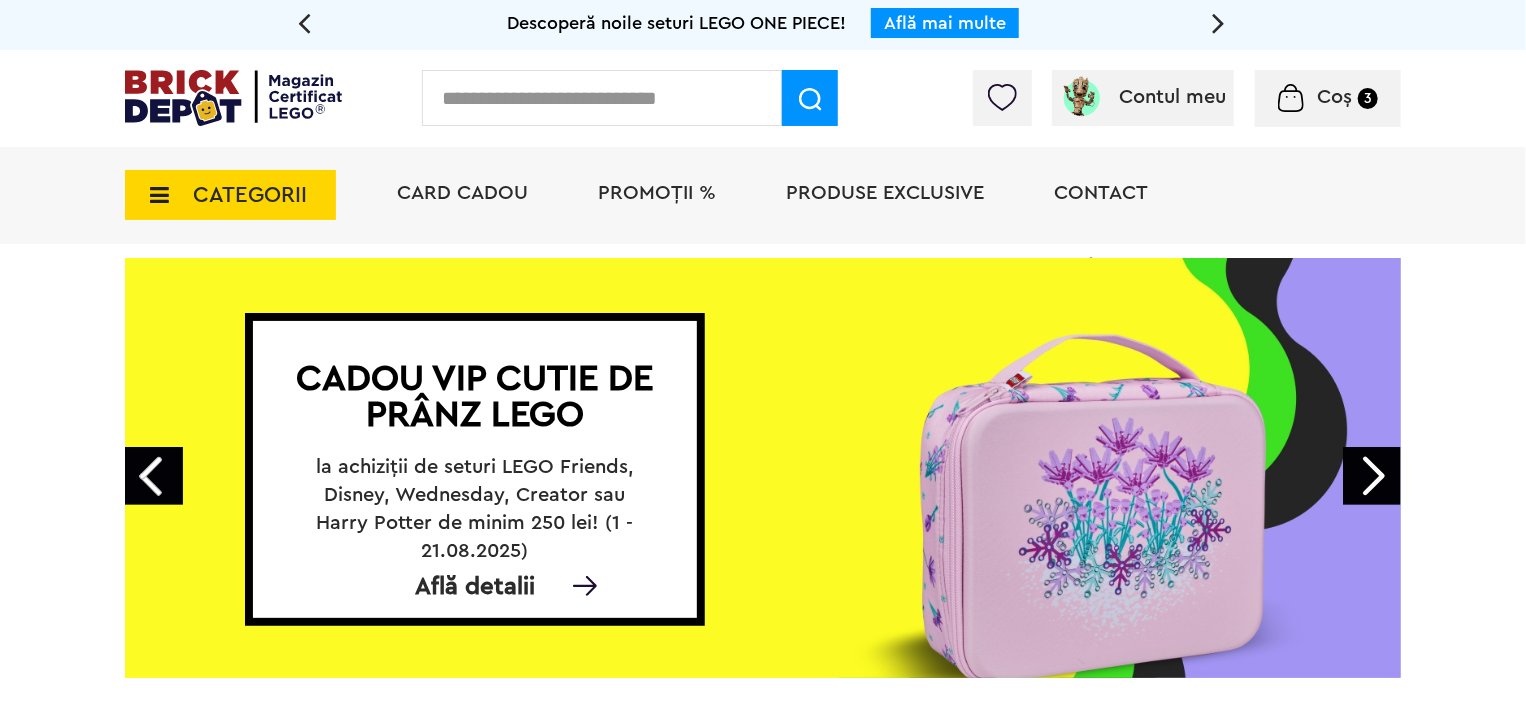 click on "Next" at bounding box center [1372, 476] 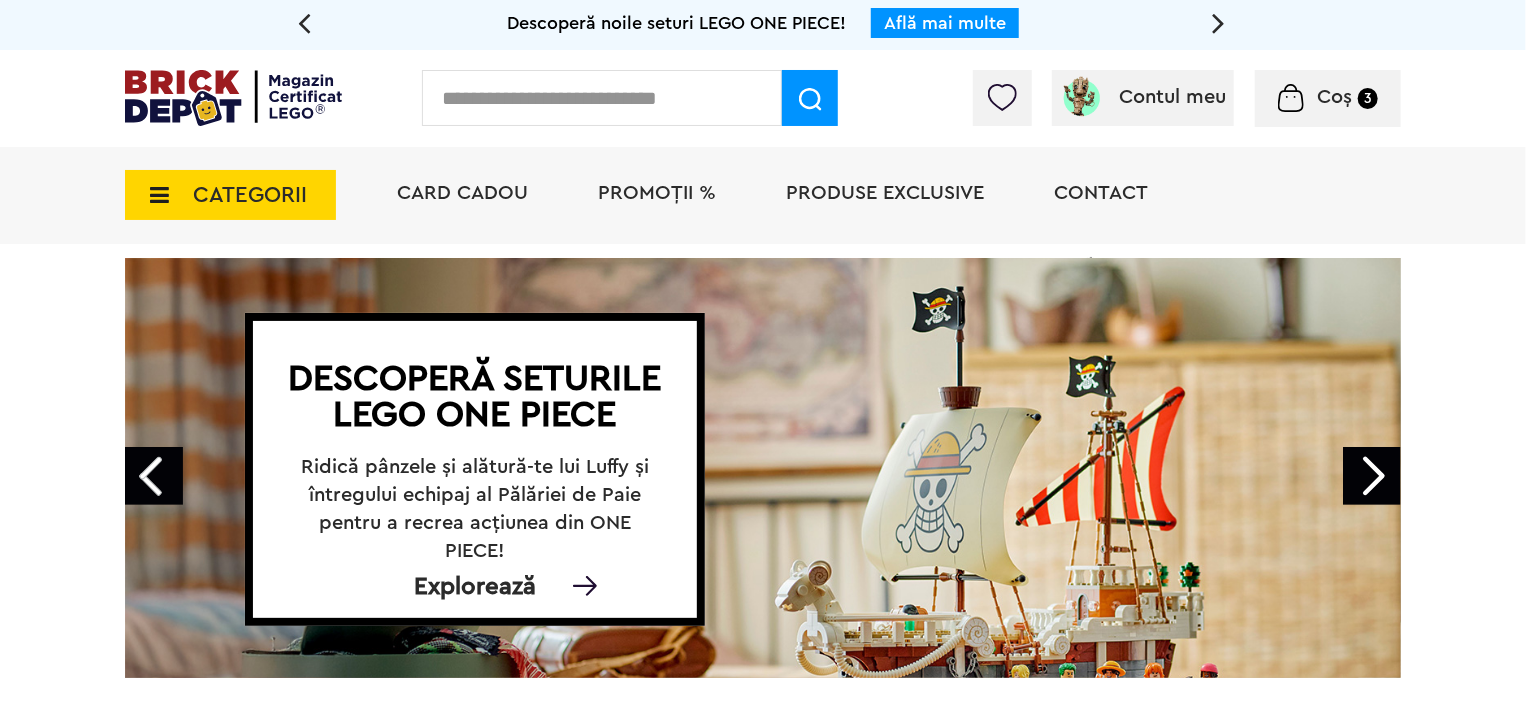 click on "Next" at bounding box center [1372, 476] 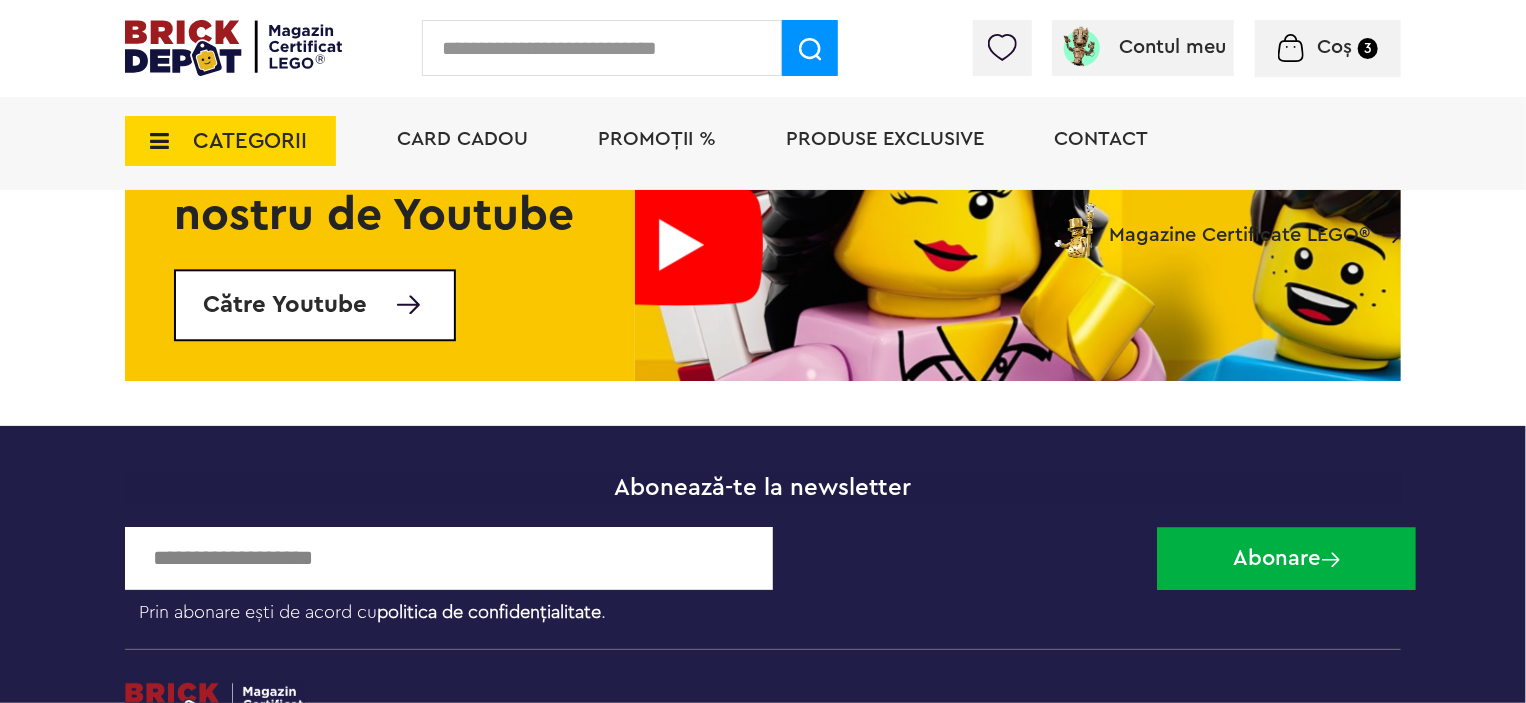 scroll, scrollTop: 6800, scrollLeft: 0, axis: vertical 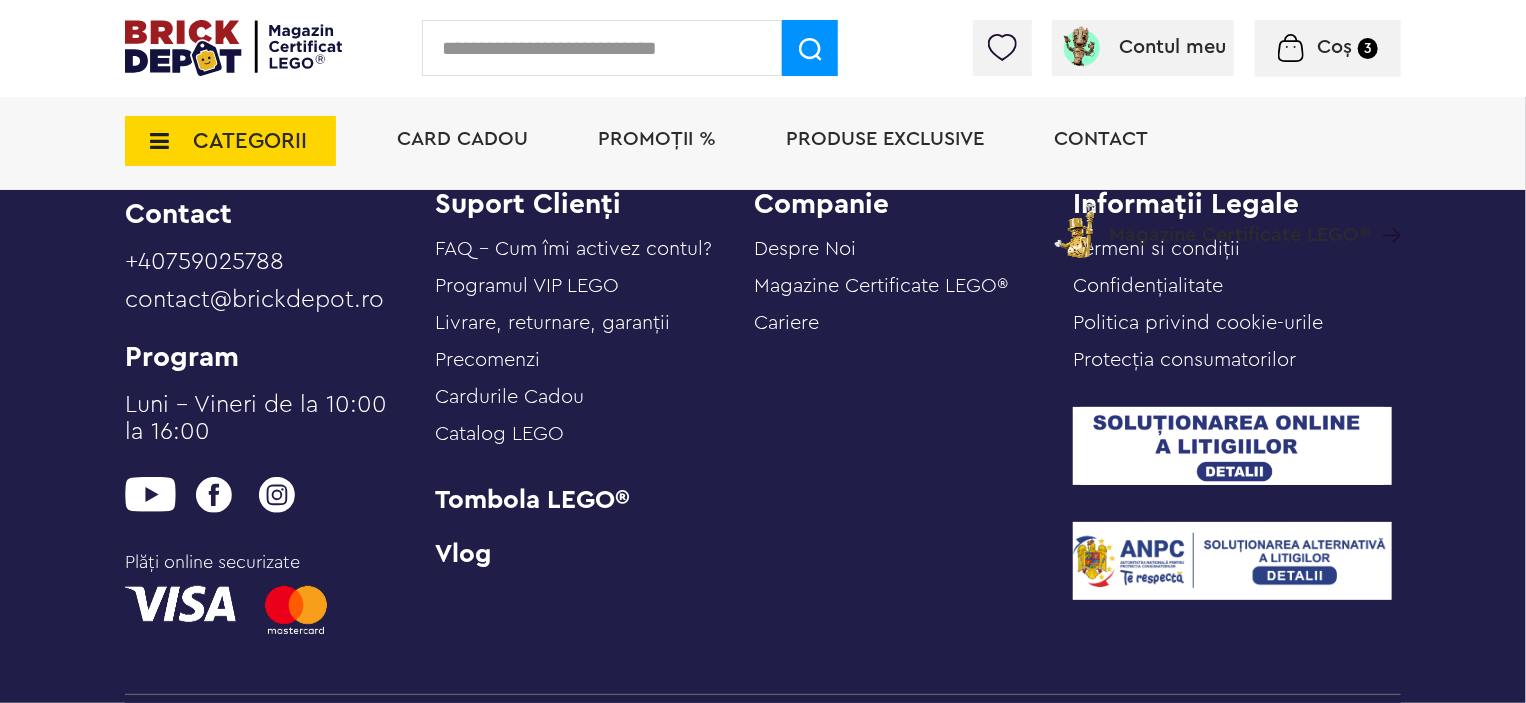 click on "Catalog LEGO" at bounding box center (499, 434) 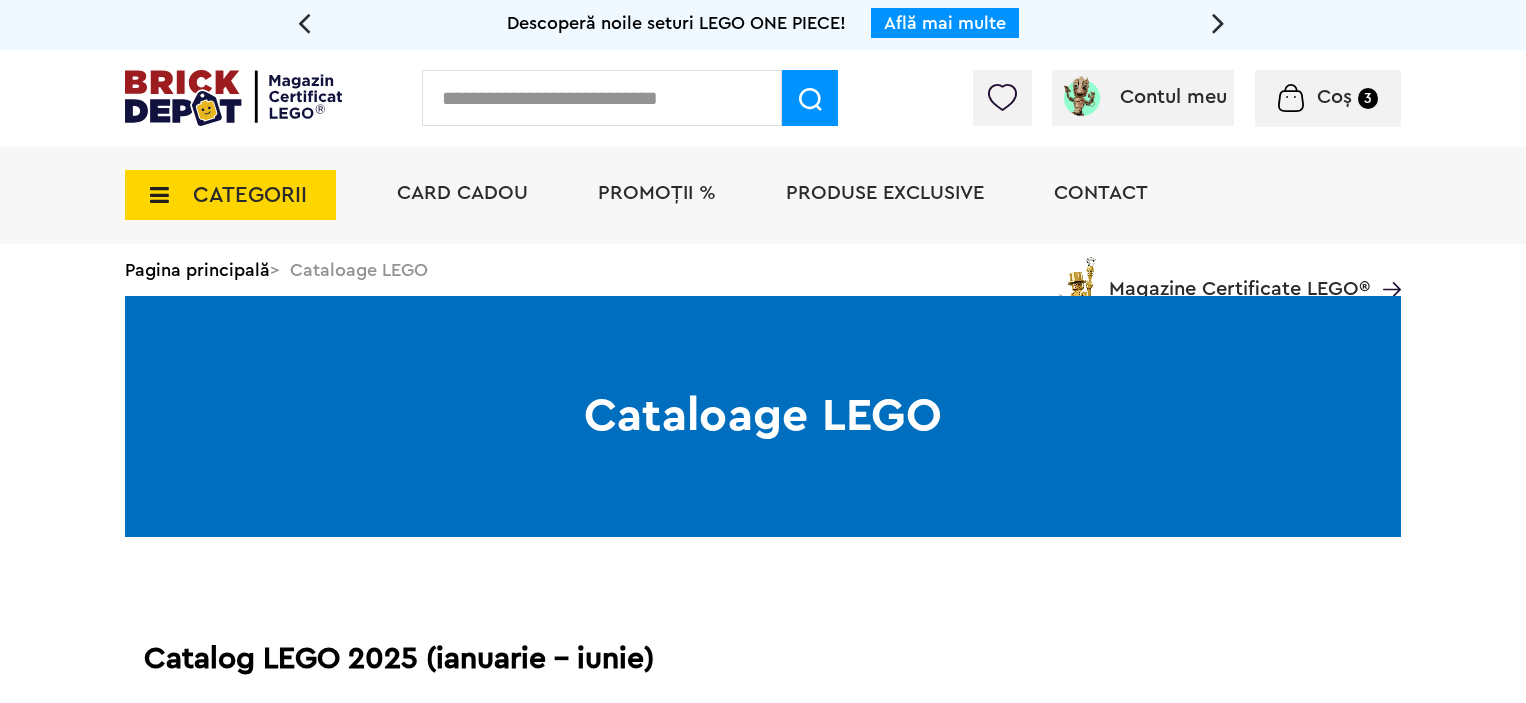 scroll, scrollTop: 0, scrollLeft: 0, axis: both 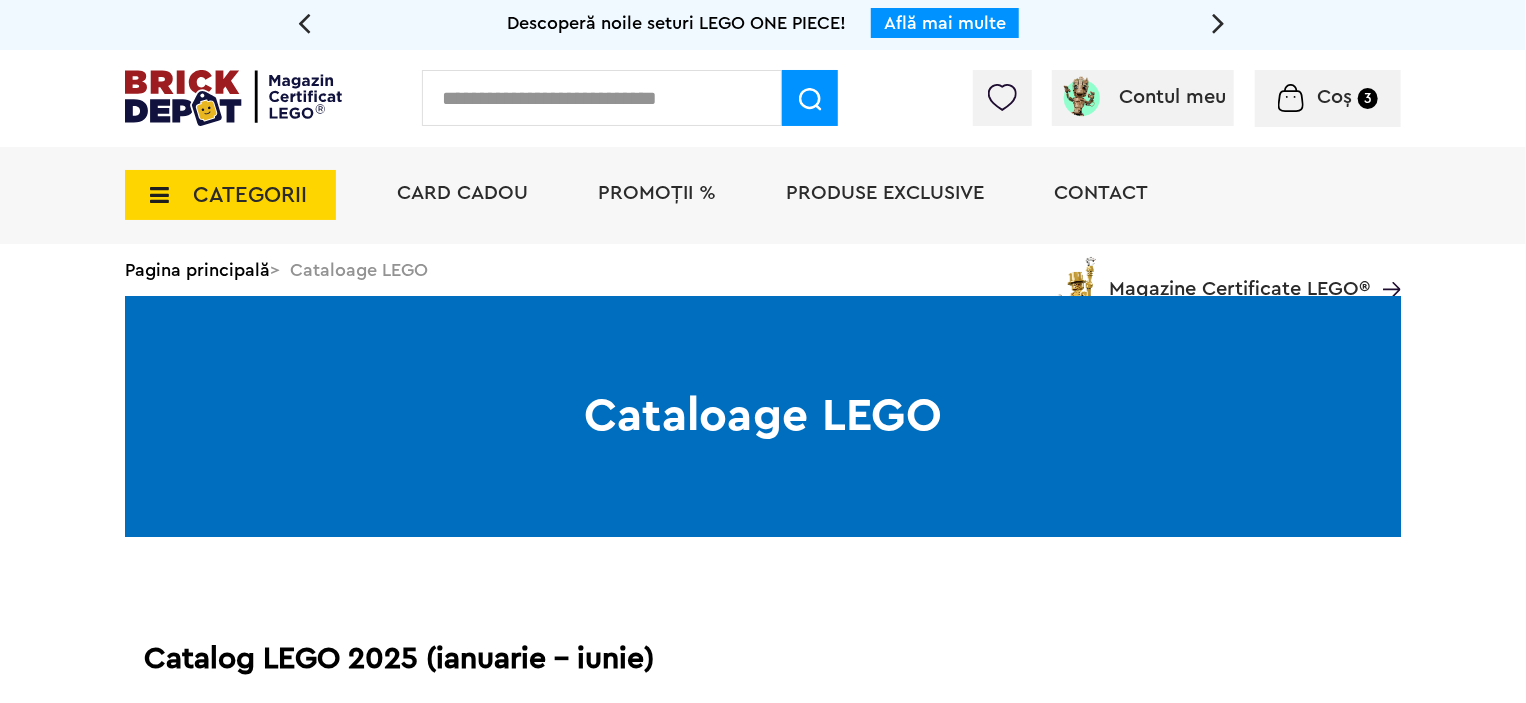 click on "Cataloage LEGO" at bounding box center [763, 416] 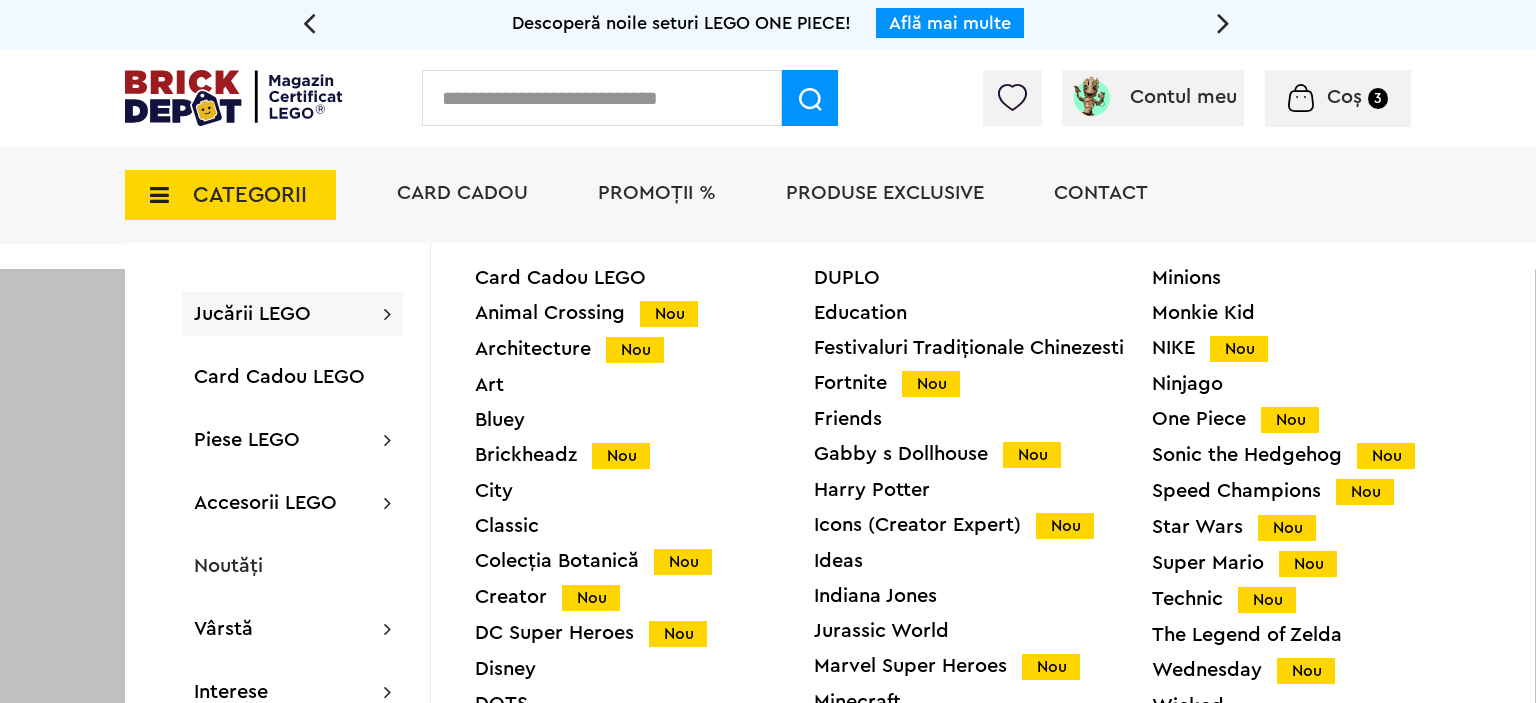 click on "Ninjago" at bounding box center [1321, 384] 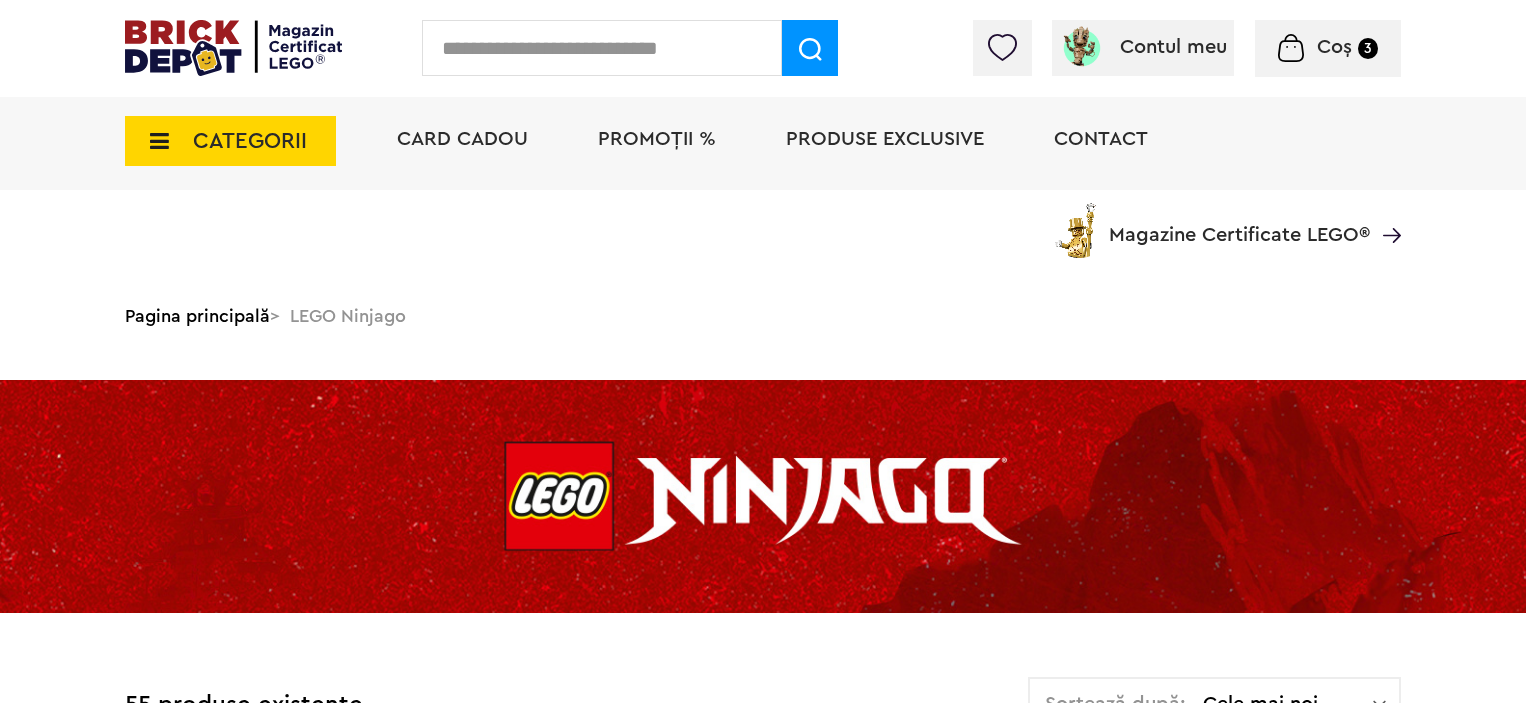 scroll, scrollTop: 748, scrollLeft: 0, axis: vertical 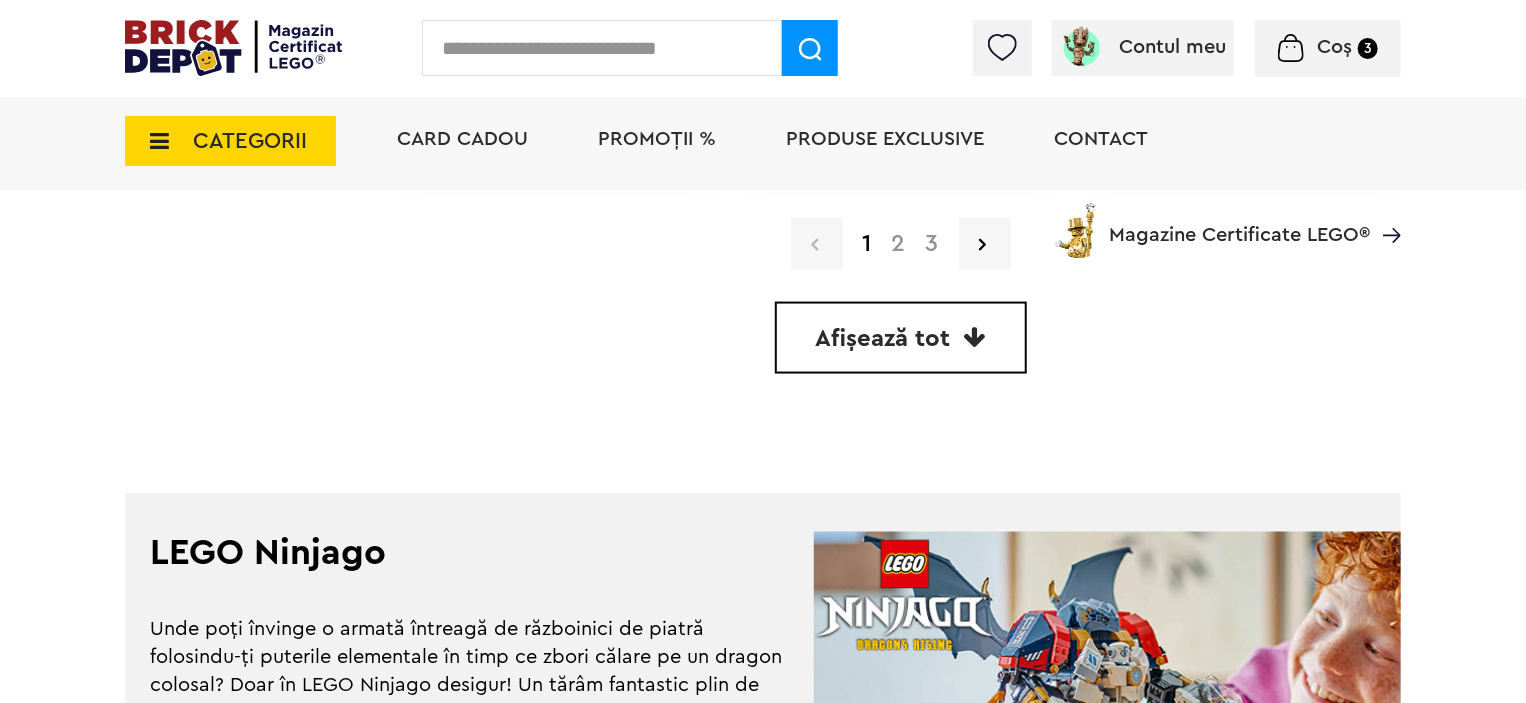 click on "Card Cadou    PROMOȚII %    Produse exclusive    Contact    Magazine Certificate LEGO®" at bounding box center [889, 175] 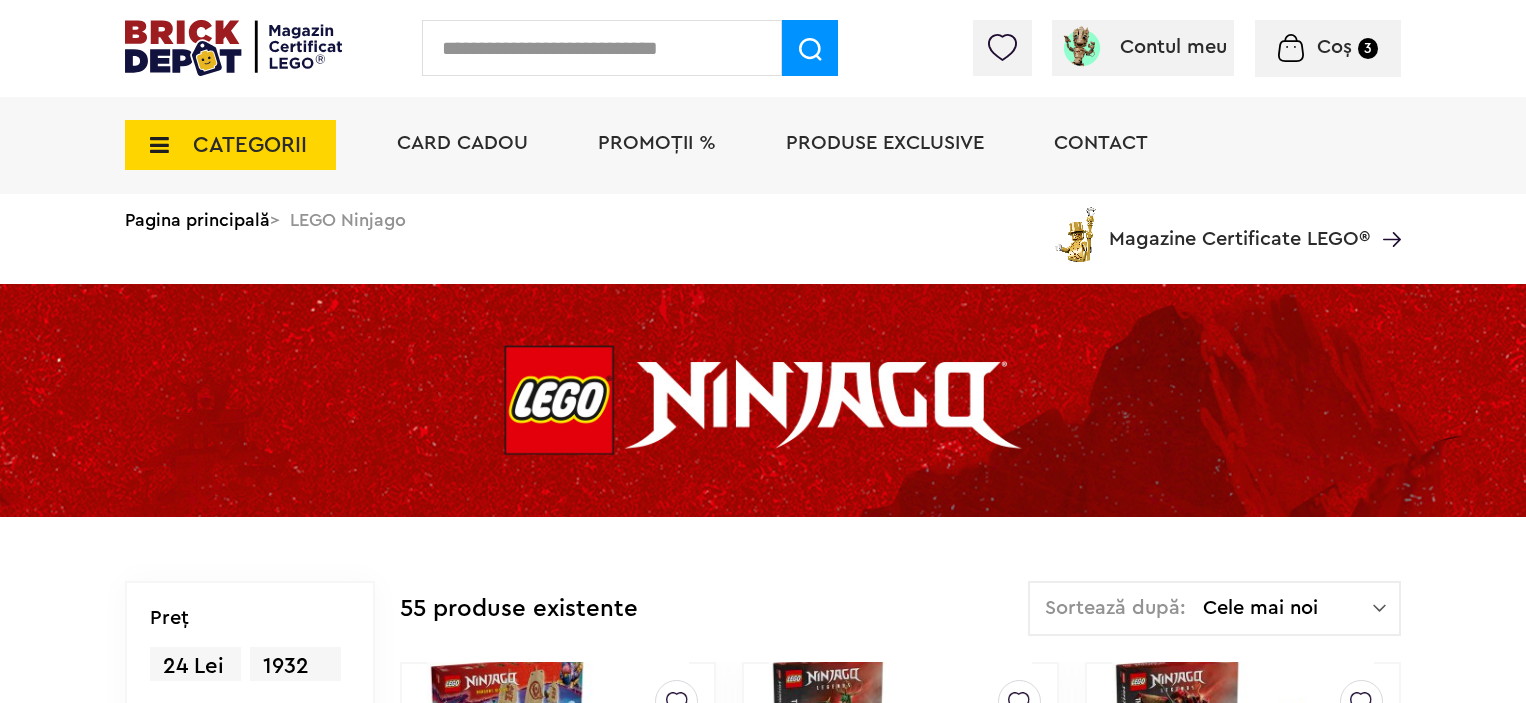 scroll, scrollTop: 5080, scrollLeft: 0, axis: vertical 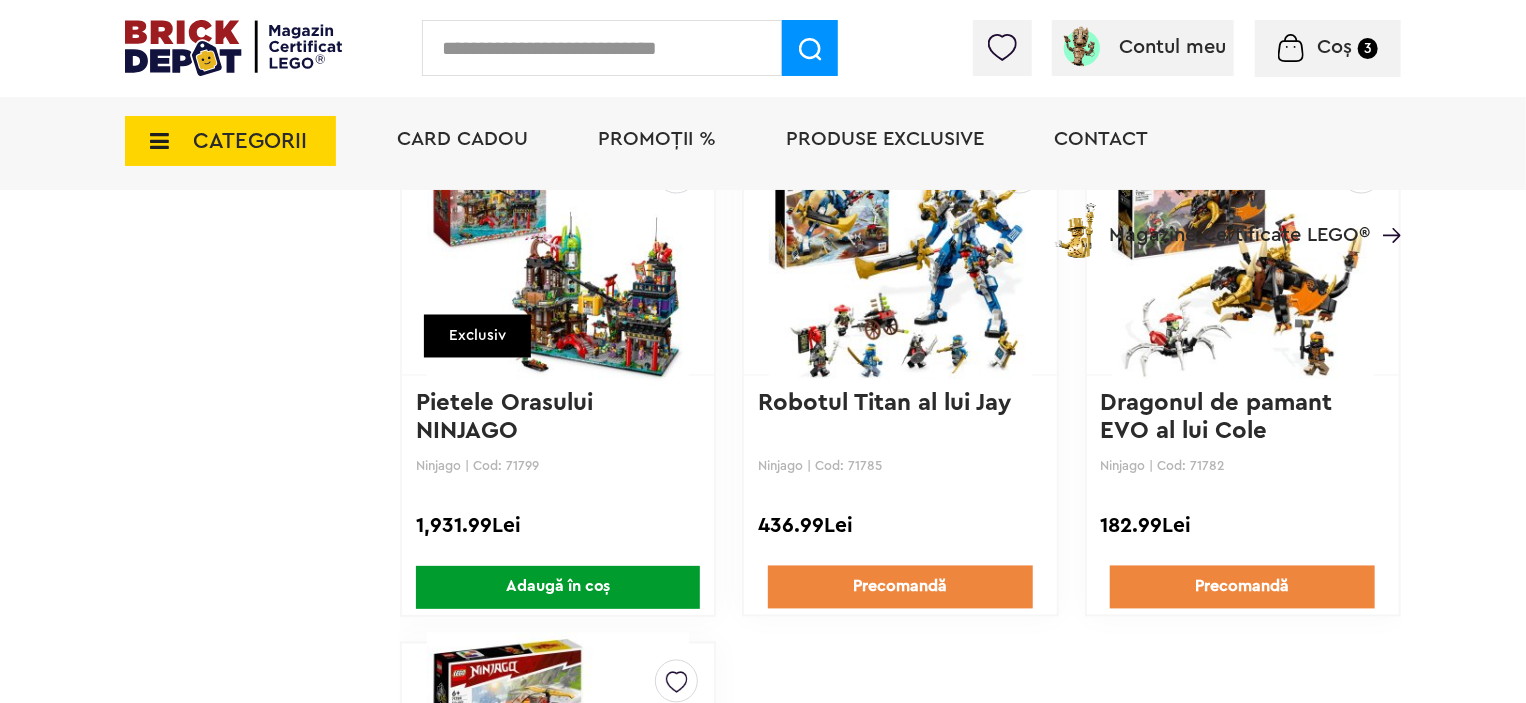 click on "Pietele Orasului NINJAGO" at bounding box center (508, 418) 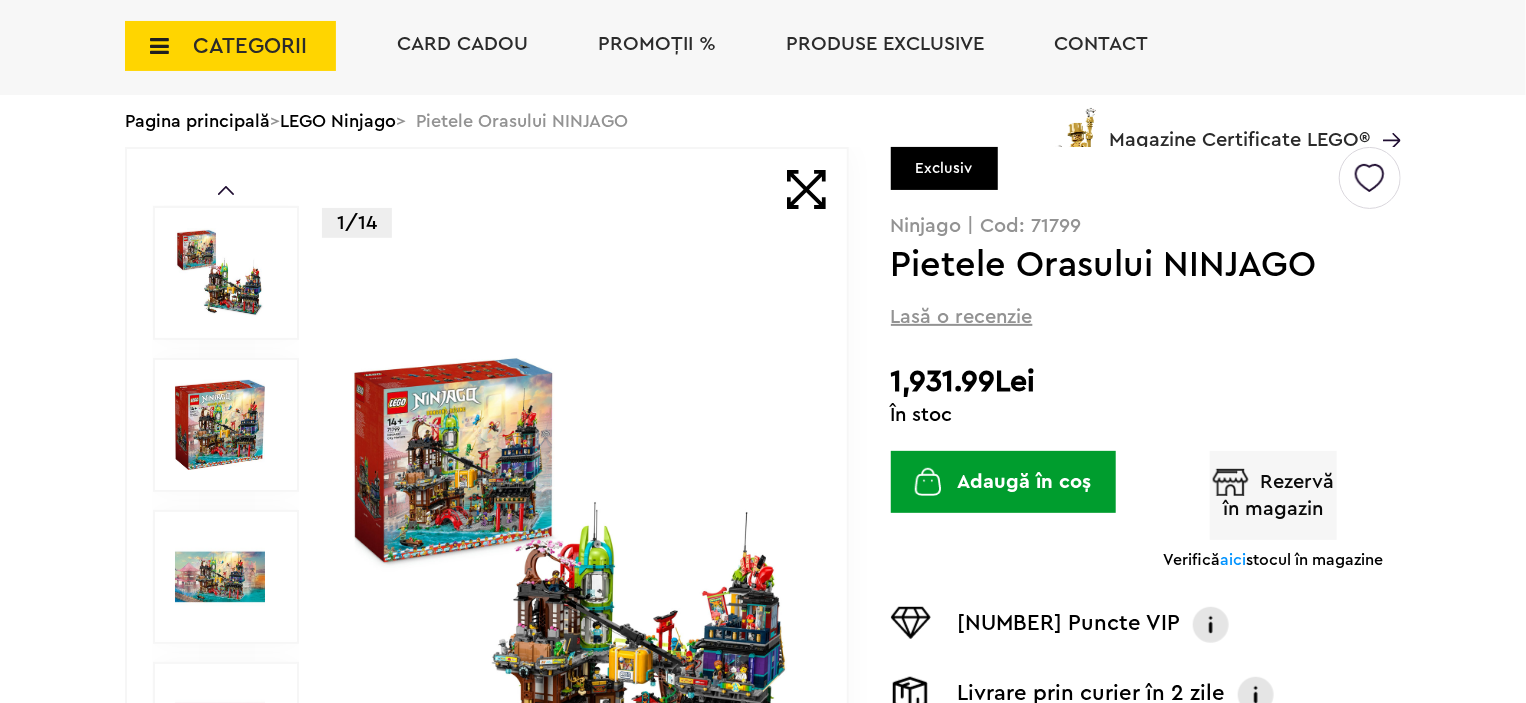 scroll, scrollTop: 0, scrollLeft: 0, axis: both 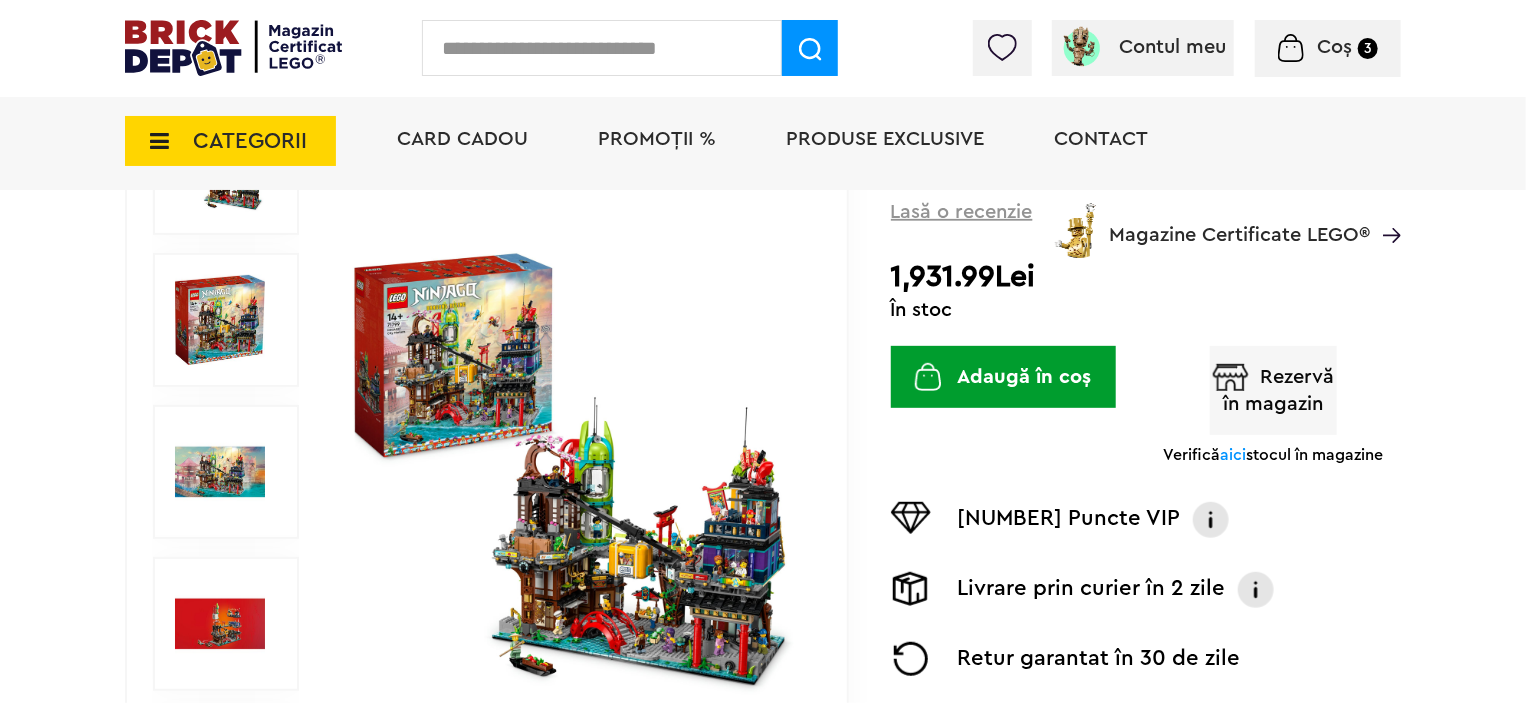 click on "Rezervă în magazin" at bounding box center [1274, 390] 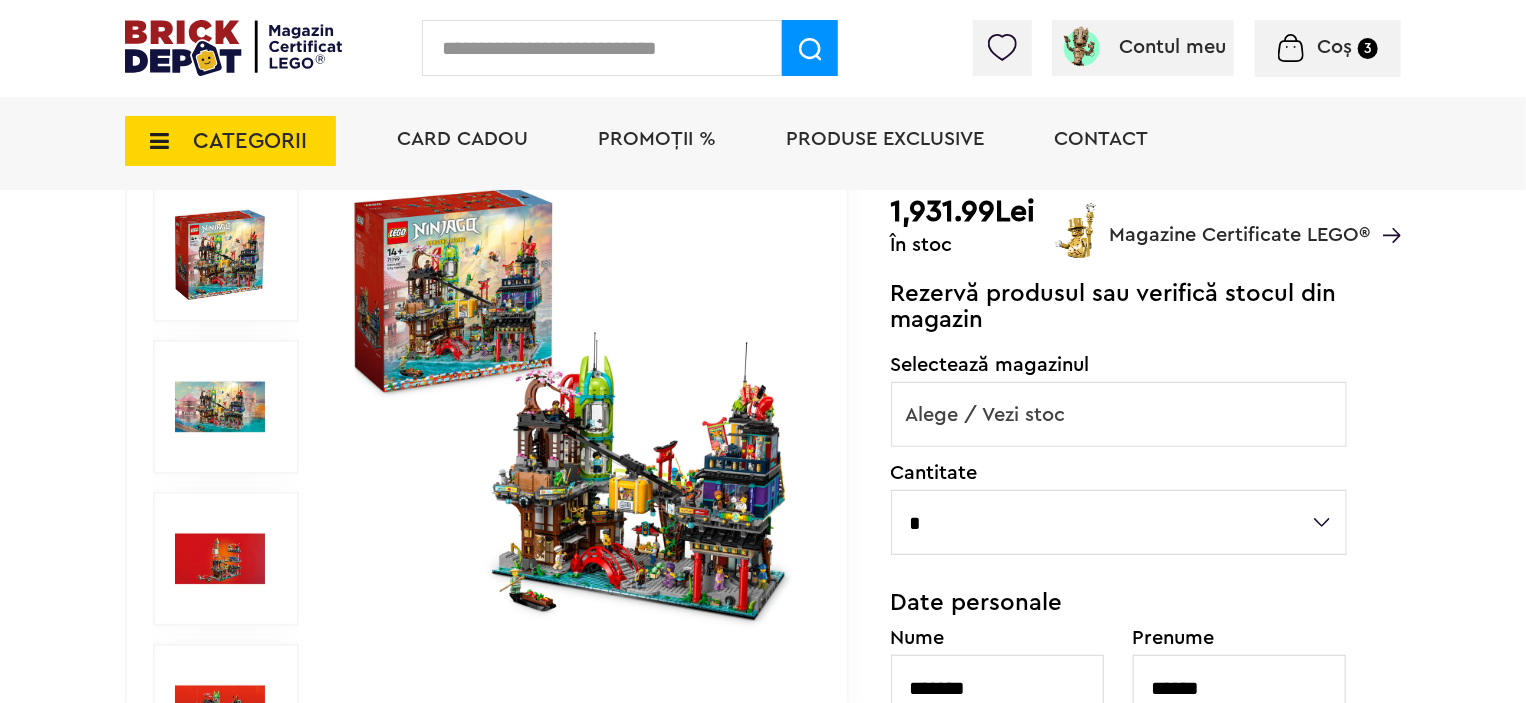 scroll, scrollTop: 400, scrollLeft: 0, axis: vertical 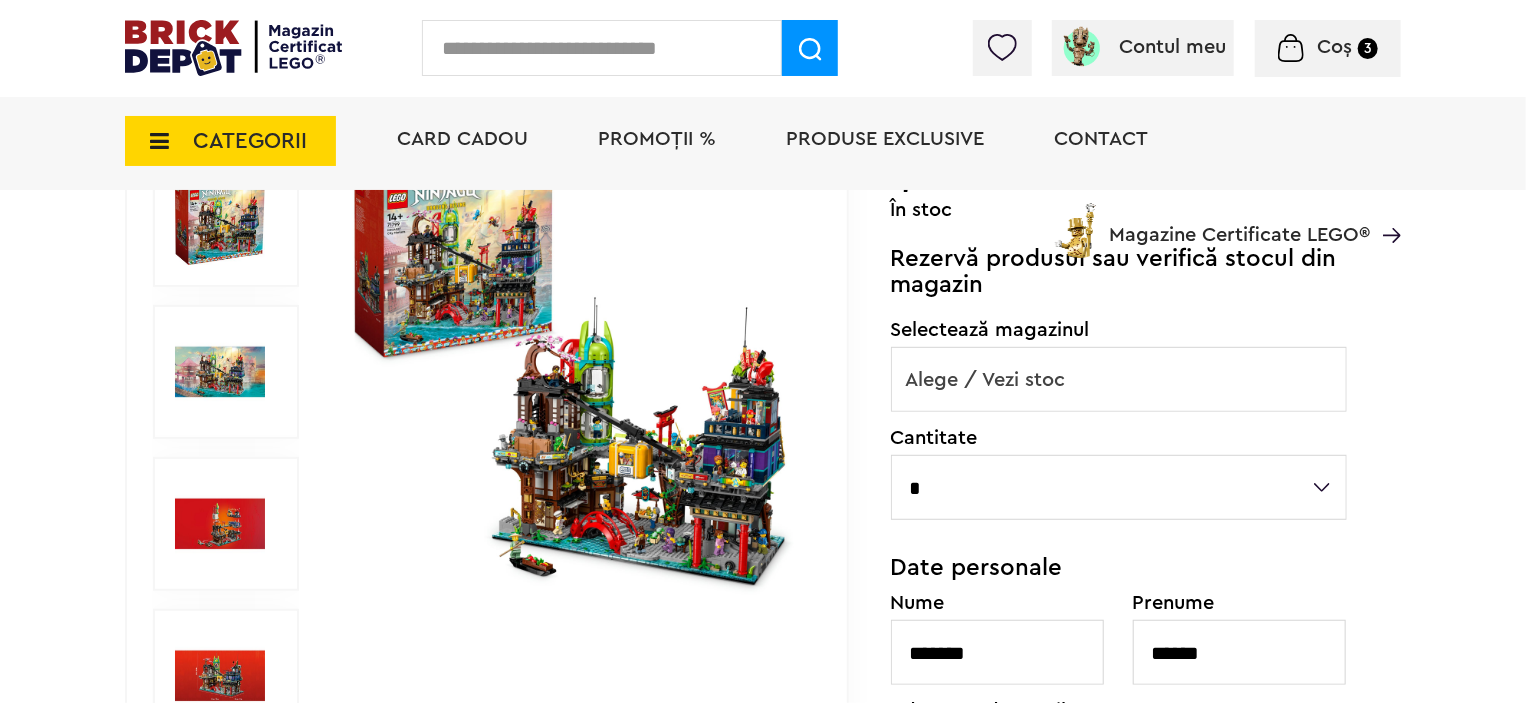 click on "*" at bounding box center [1119, 487] 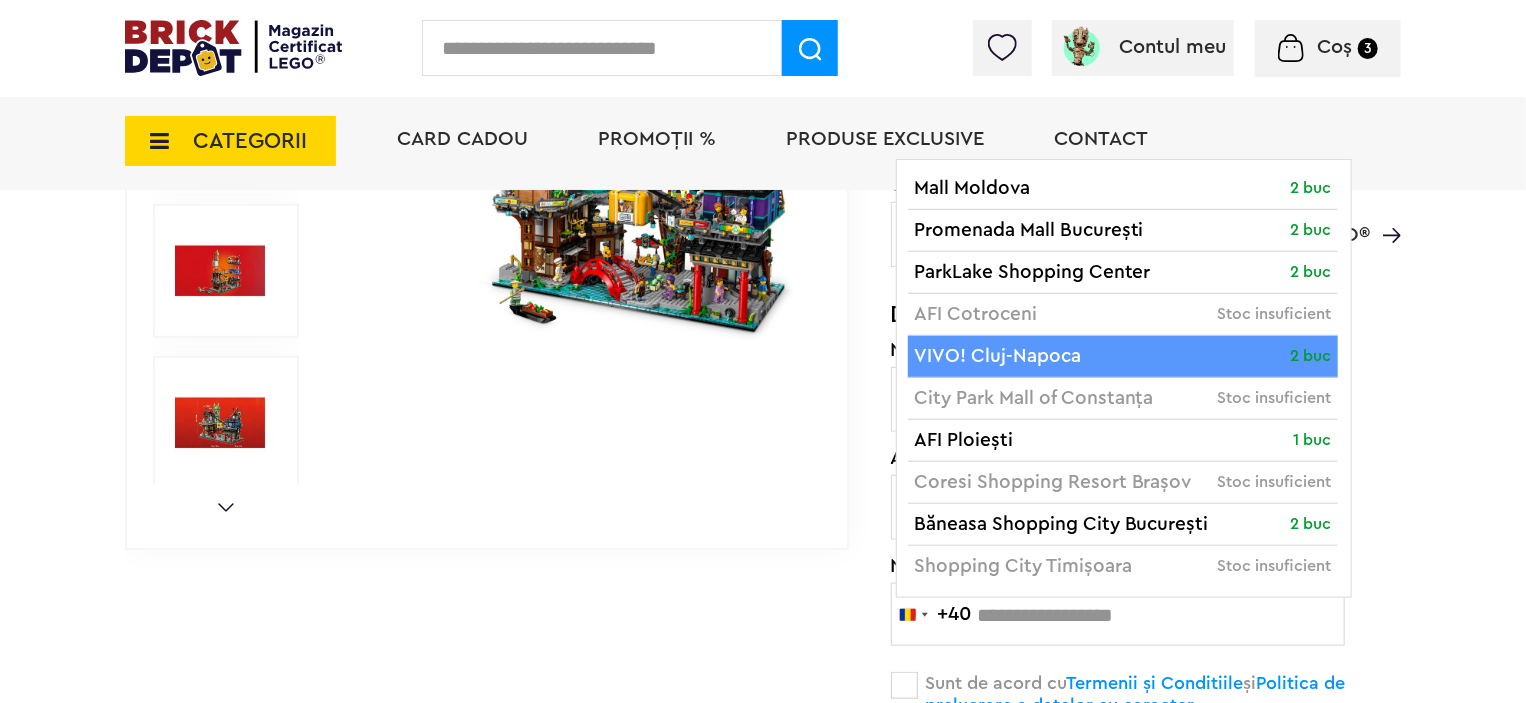 scroll, scrollTop: 700, scrollLeft: 0, axis: vertical 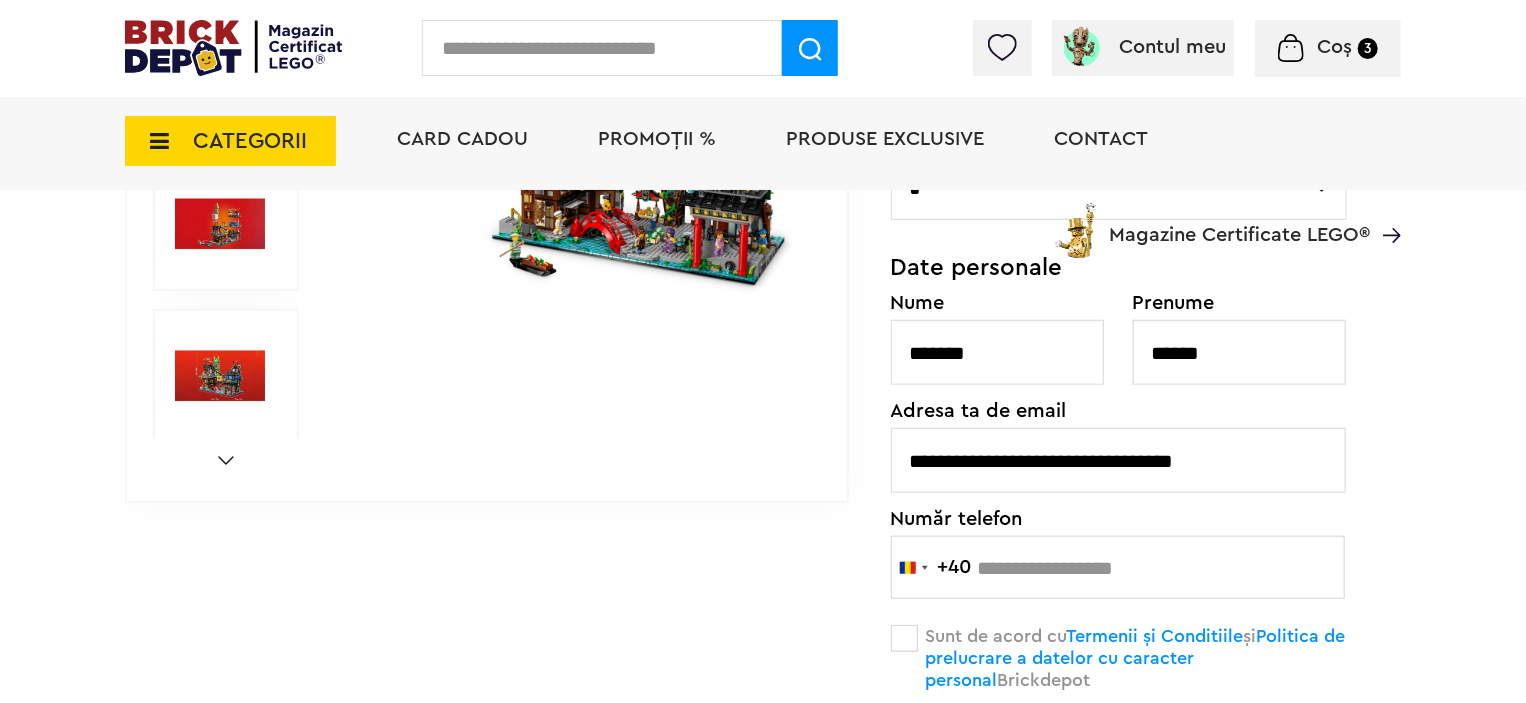 click on "Descoperă noile seturi LEGO ONE PIECE! Află mai multe Descoperă noile seturi LEGO ONE PIECE! Află mai multe Descoperă noile seturi LEGO ONE PIECE! Află mai multe
Contul meu
Contul meu
Comenzile mele
Date personale
Adrese
Parolă
Listă dorințe
Recenziile mele
VIP
Delogare
Coș   3
CATEGORII
Jucării LEGO
Card Cadou LEGO Animal Crossing Nou Architecture Nou Art Bluey Brickheadz Nou City Classic Colecția Botanică Nou Creator Nou DC Super Heroes Nou Disney DOTS DREAMZzz DUPLO Education Fortnite Nou Friends Nou Nou" at bounding box center [763, 2220] 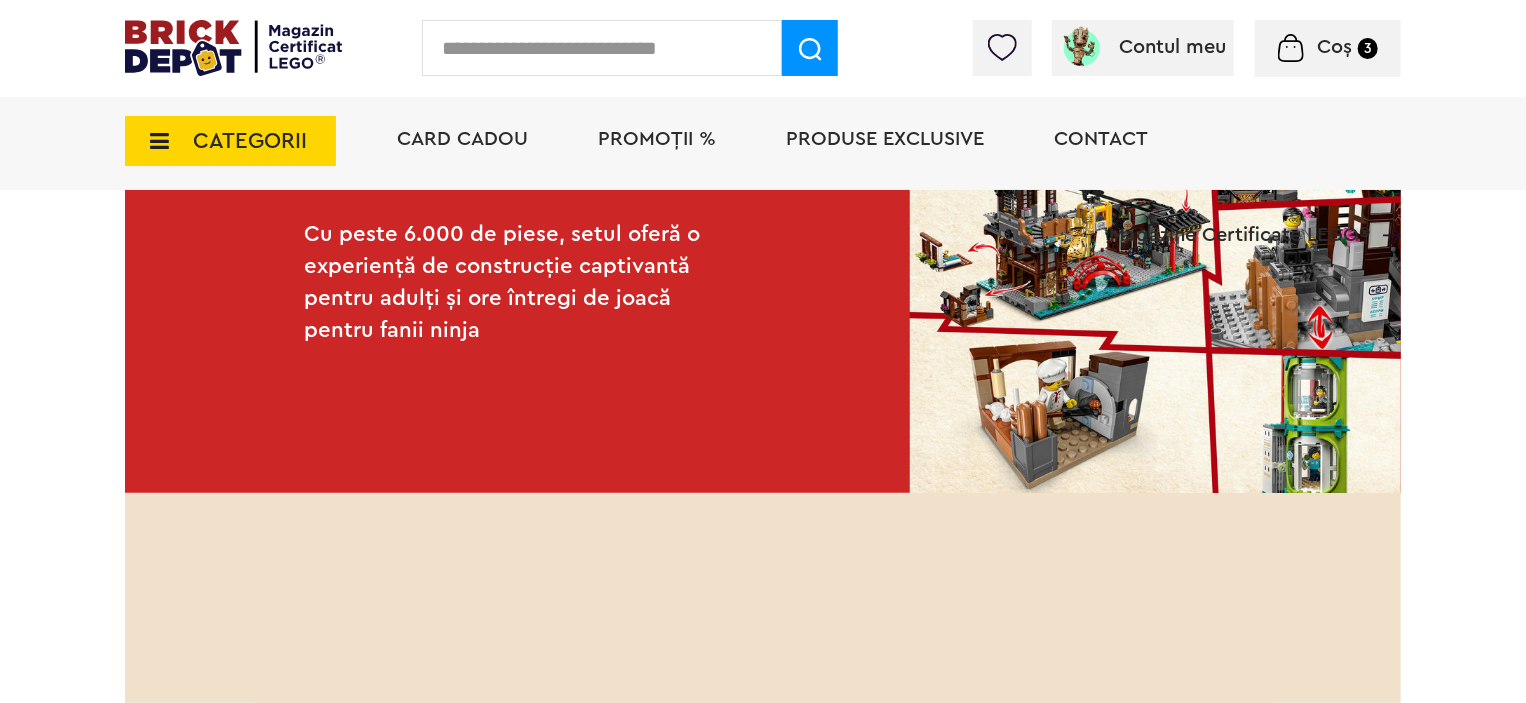 scroll, scrollTop: 2900, scrollLeft: 0, axis: vertical 